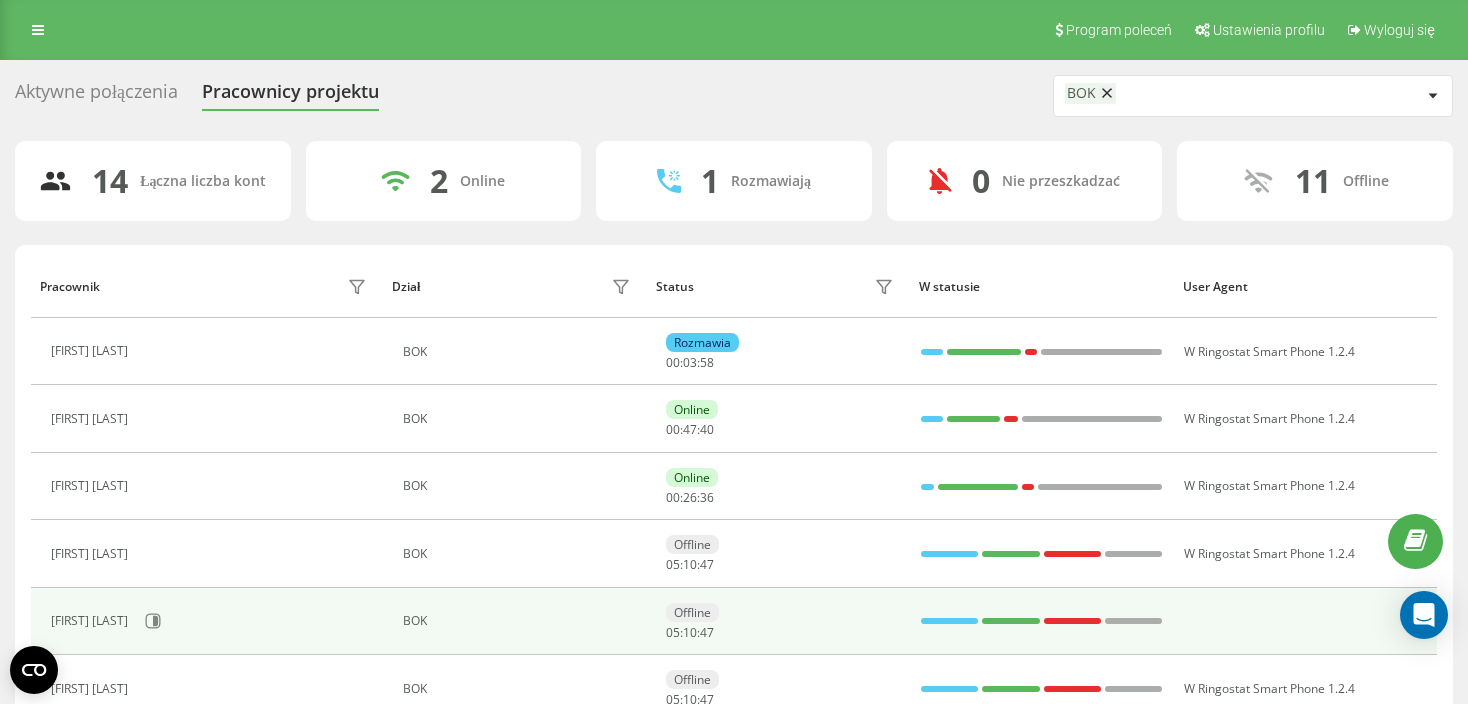 scroll, scrollTop: 0, scrollLeft: 0, axis: both 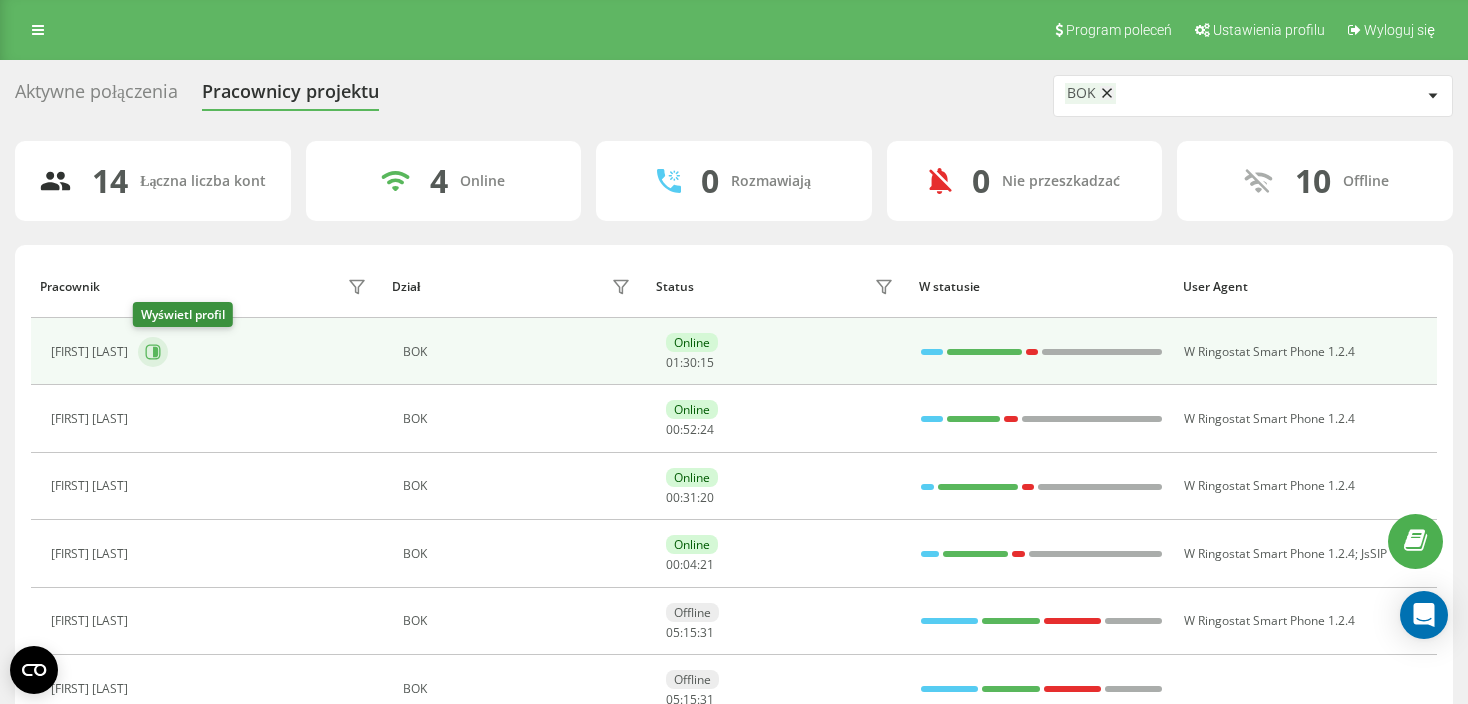 click 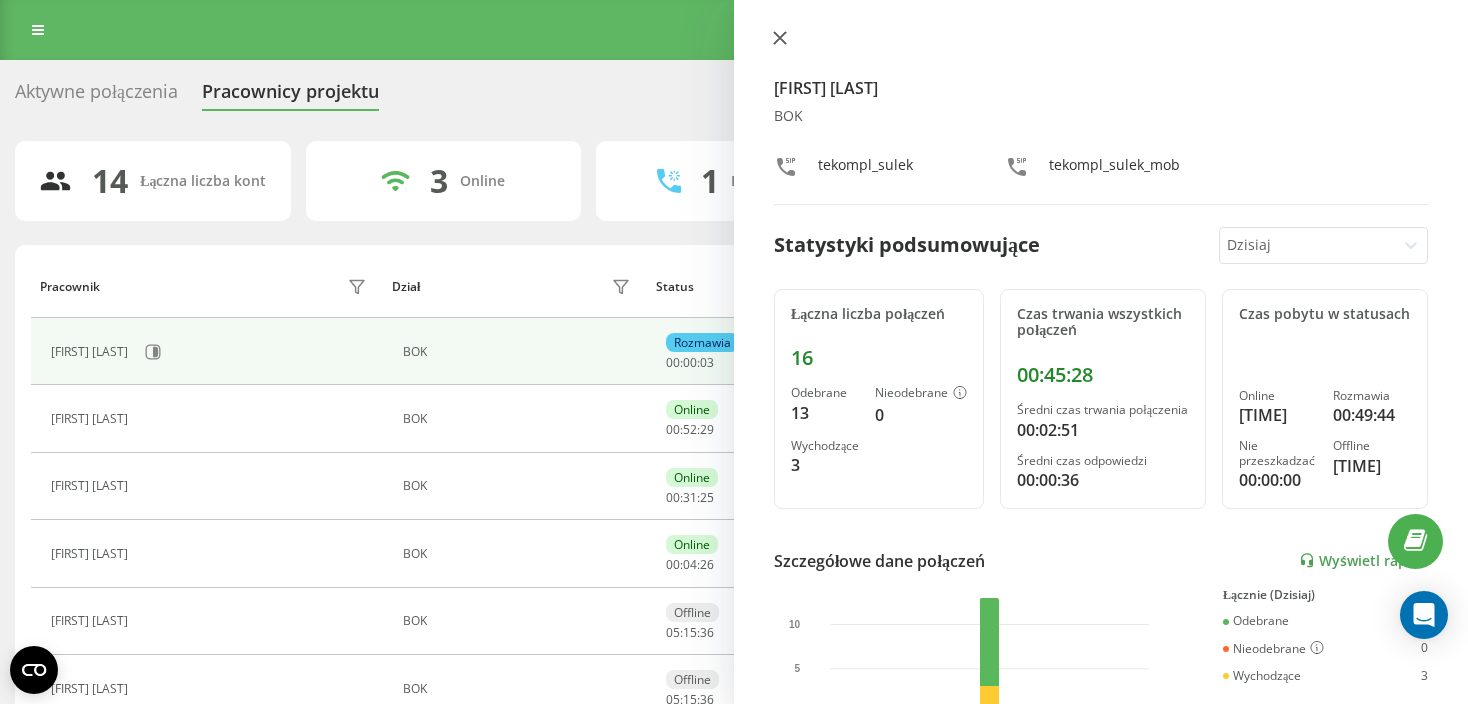 click 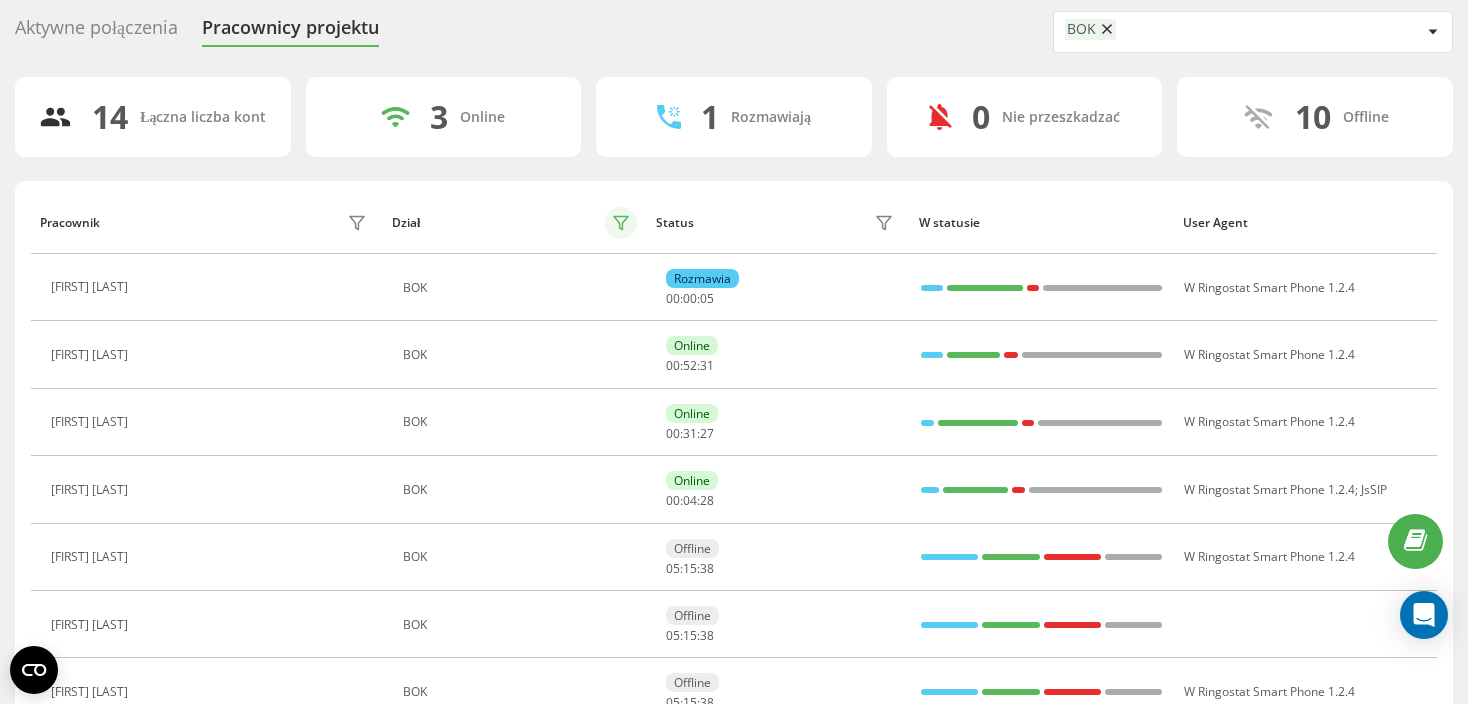 scroll, scrollTop: 100, scrollLeft: 0, axis: vertical 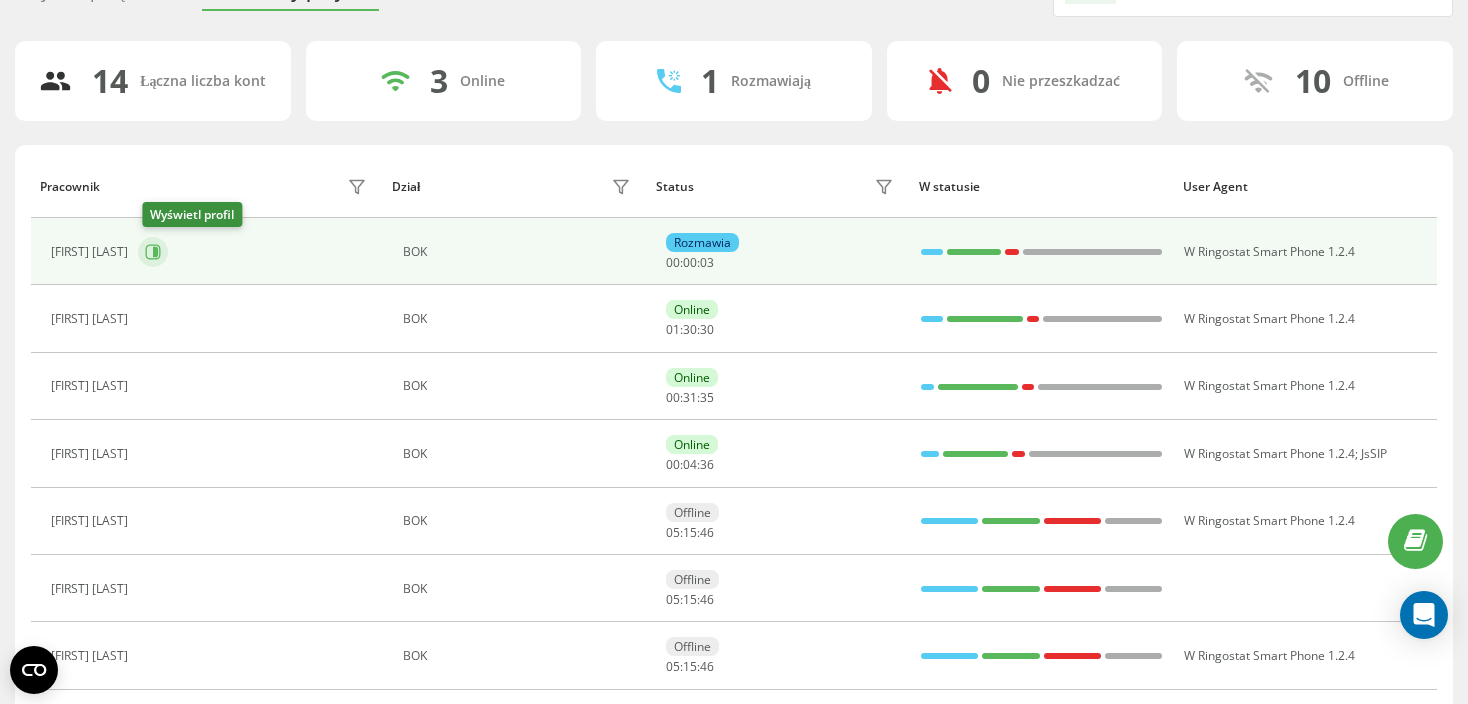 click 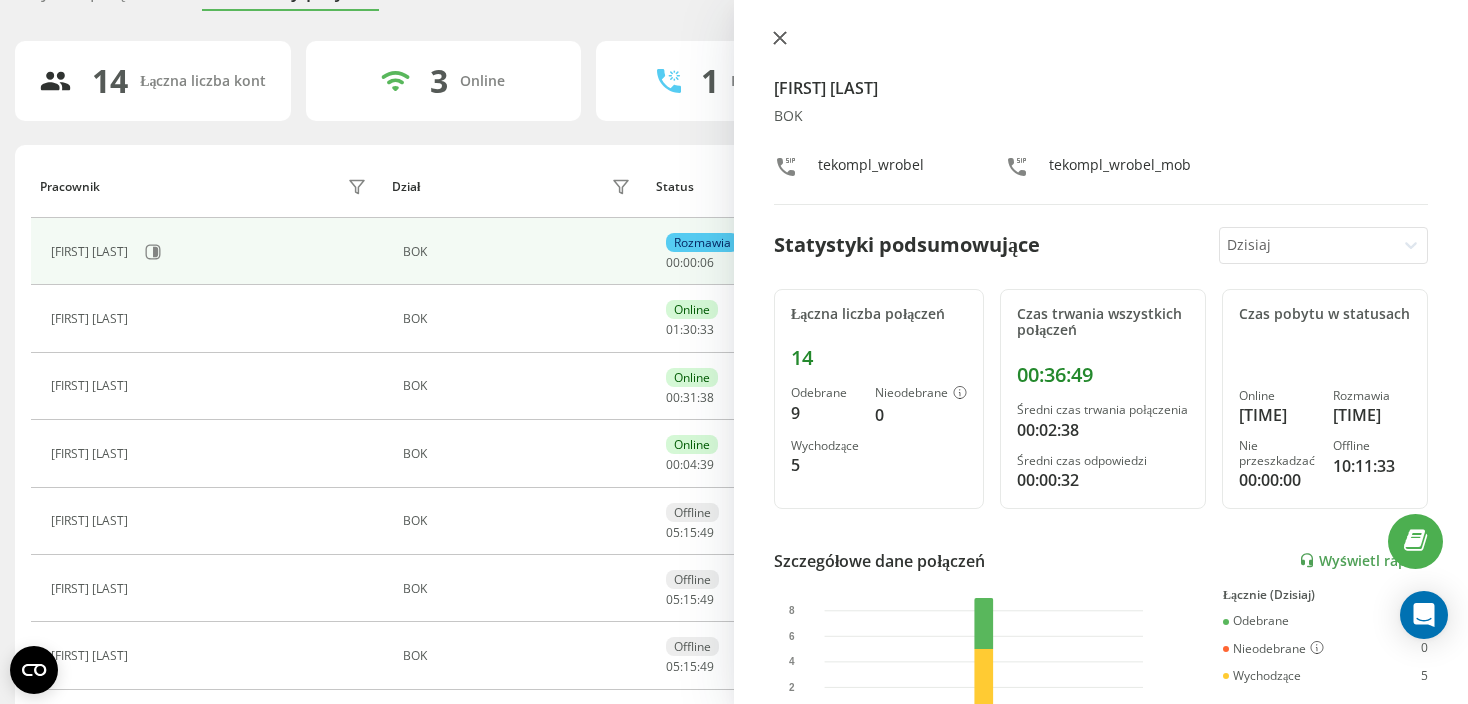 click 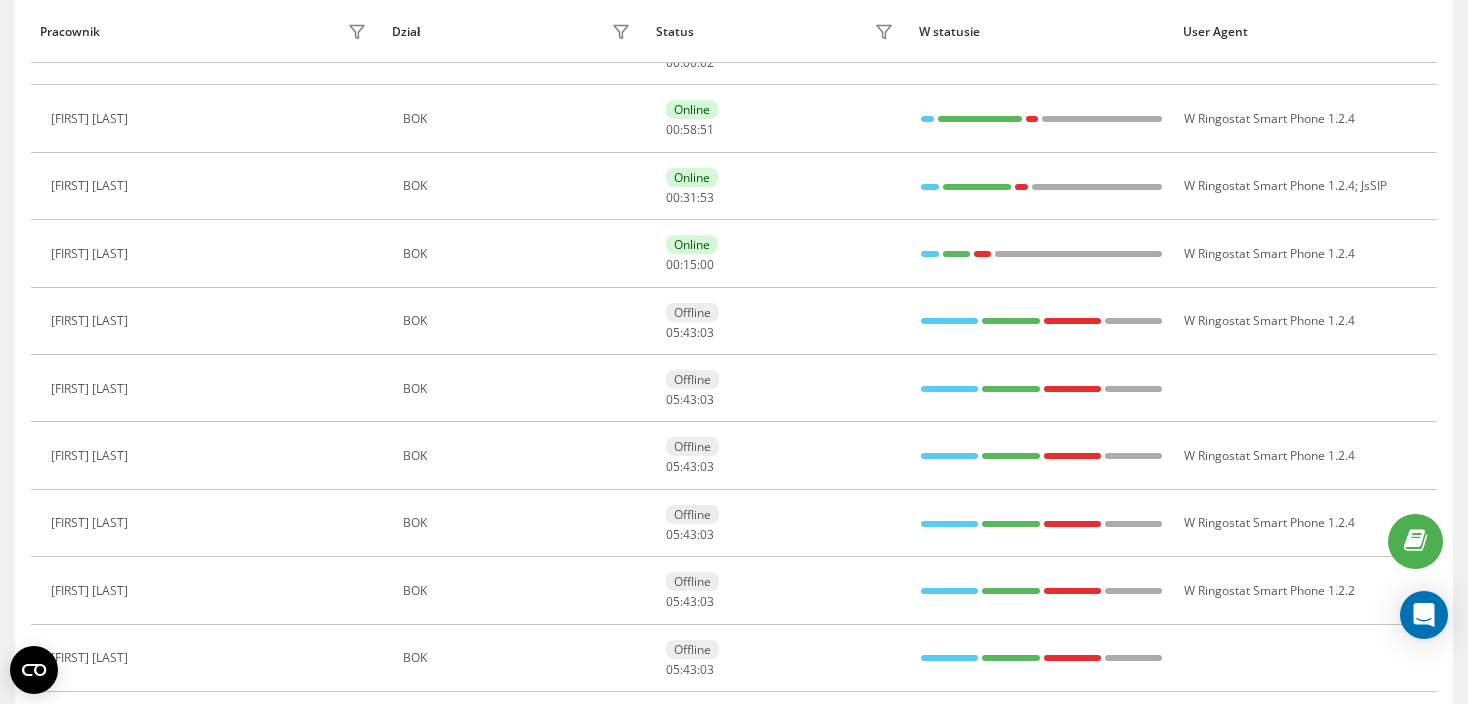 scroll, scrollTop: 98, scrollLeft: 0, axis: vertical 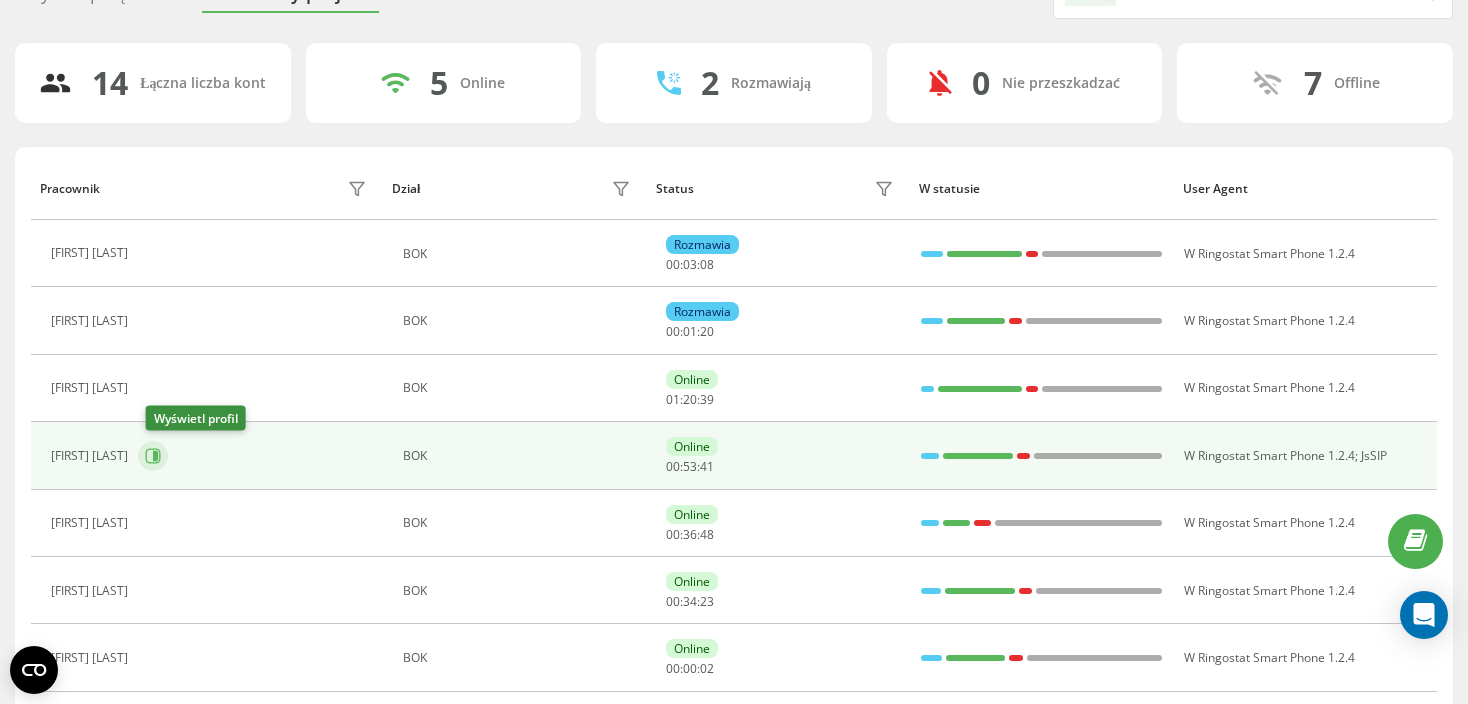 click 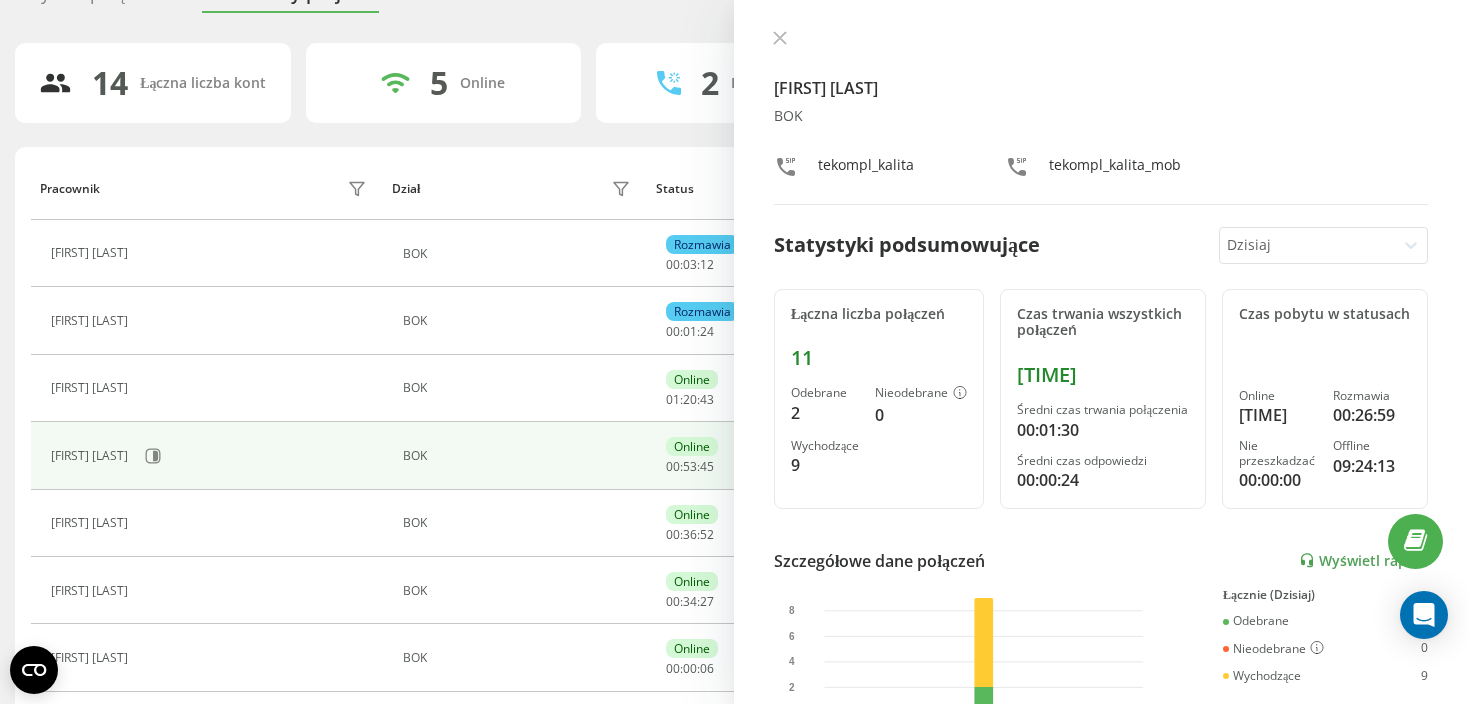 click on "Krzysztof Kalita BOK tekompl_kalita tekompl_kalita_mob Statystyki podsumowujące Dzisiaj Łączna liczba połączeń 11 Odebrane 2 Nieodebrane 0 Wychodzące 9 Czas trwania wszystkich połączeń 00:16:27 Średni czas trwania połączenia 00:01:30 Średni czas odpowiedzi 00:00:24 Czas pobytu w statusach Online 04:55:41 Rozmawia 00:26:59 Nie przeszkadzać 00:00:00 Offline 09:24:13 Szczegółowe dane połączeń Wyświetl raport 5 sie 0 2 4 6 8 Łącznie (Dzisiaj) Odebrane 2 Nieodebrane 0 Wychodzące 9   Wyświetl szczegóły Szczegółowe dane o statusie 5 sie Łącznie (Dzisiaj) Online 04:55:41 Rozmawia 00:26:59 Nie przeszkadzać 00:00:00 Offline 09:24:13   Wyświetl szczegóły" at bounding box center [1101, 352] 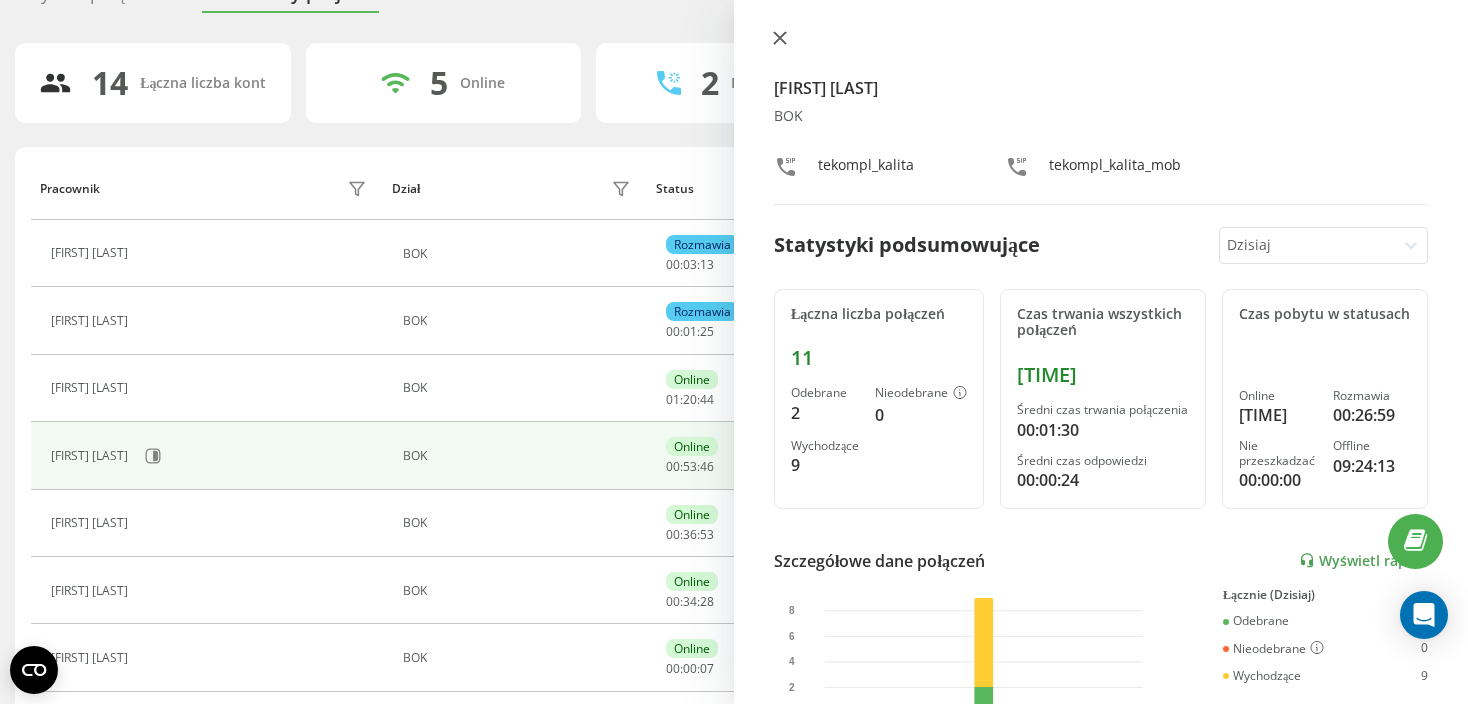 click 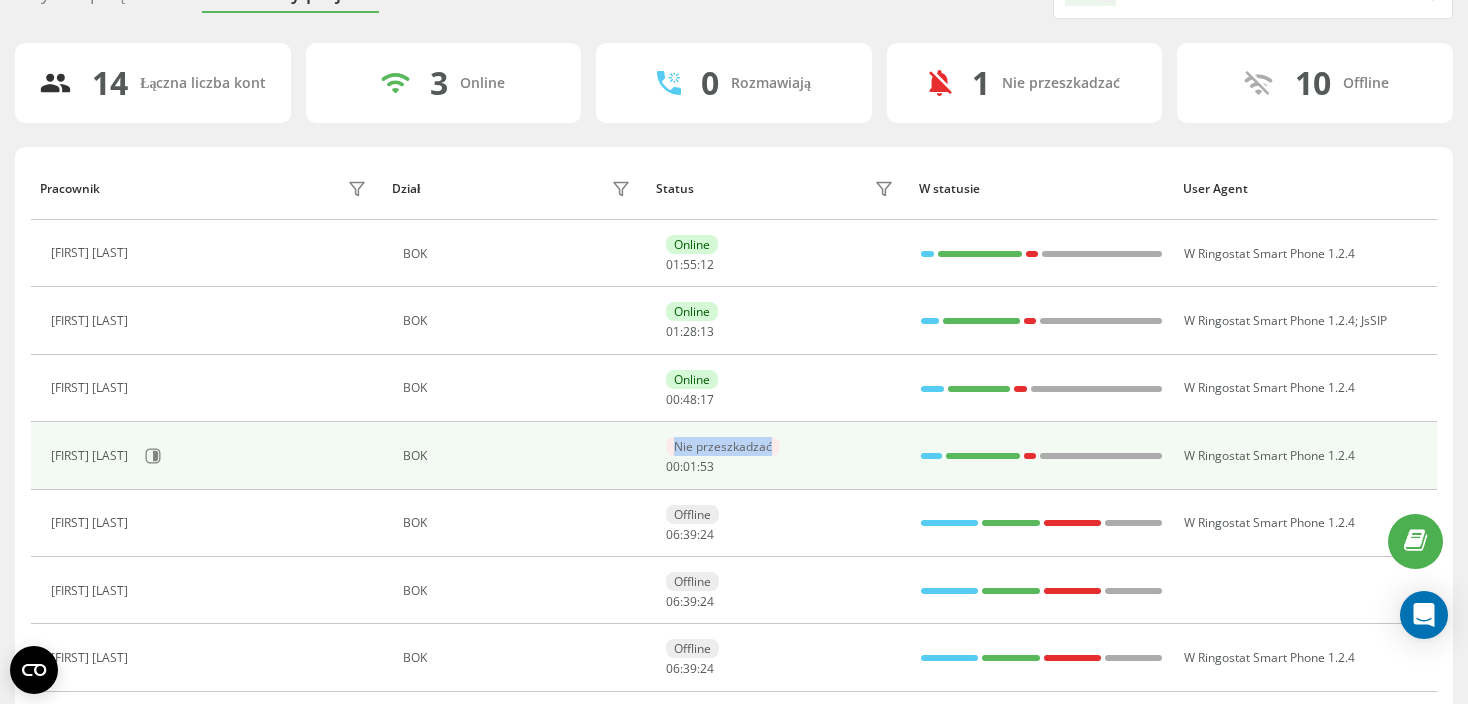 drag, startPoint x: 777, startPoint y: 445, endPoint x: 676, endPoint y: 447, distance: 101.0198 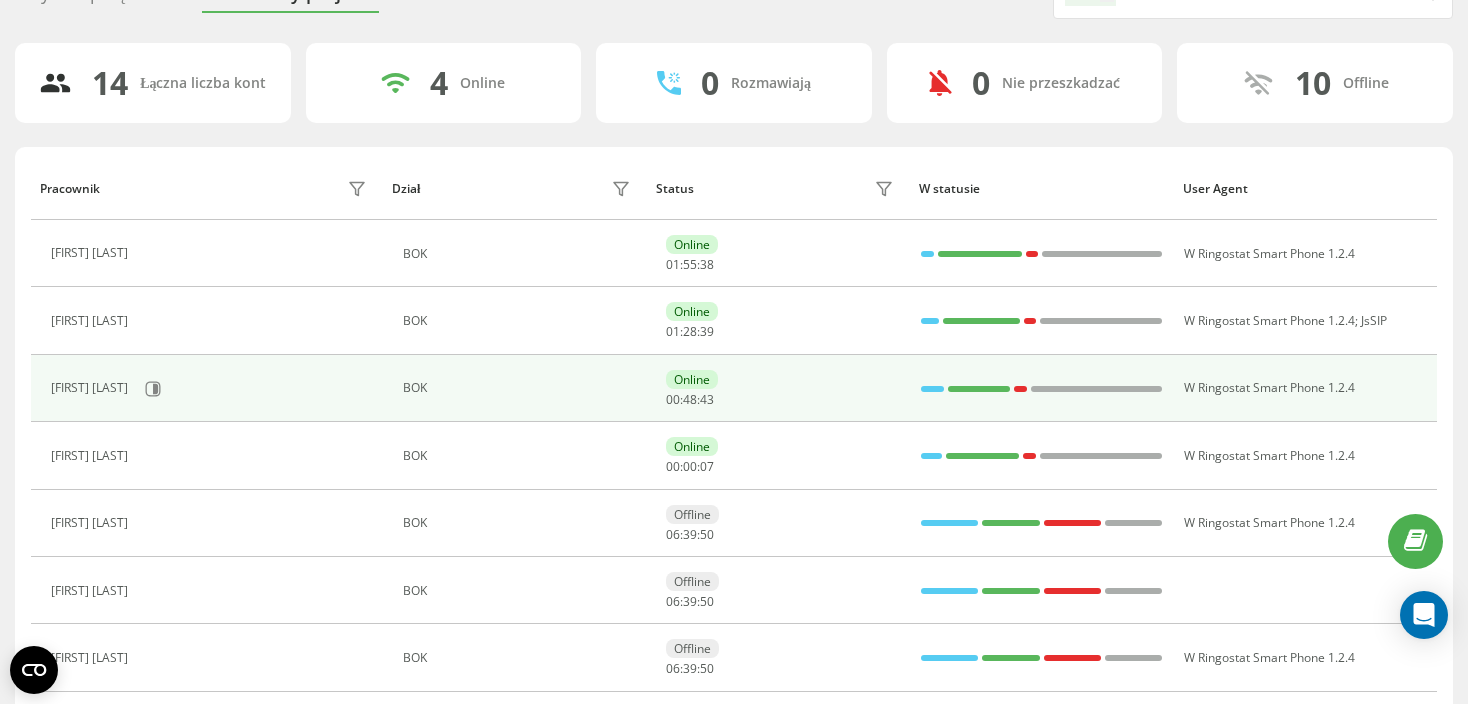 scroll, scrollTop: 0, scrollLeft: 0, axis: both 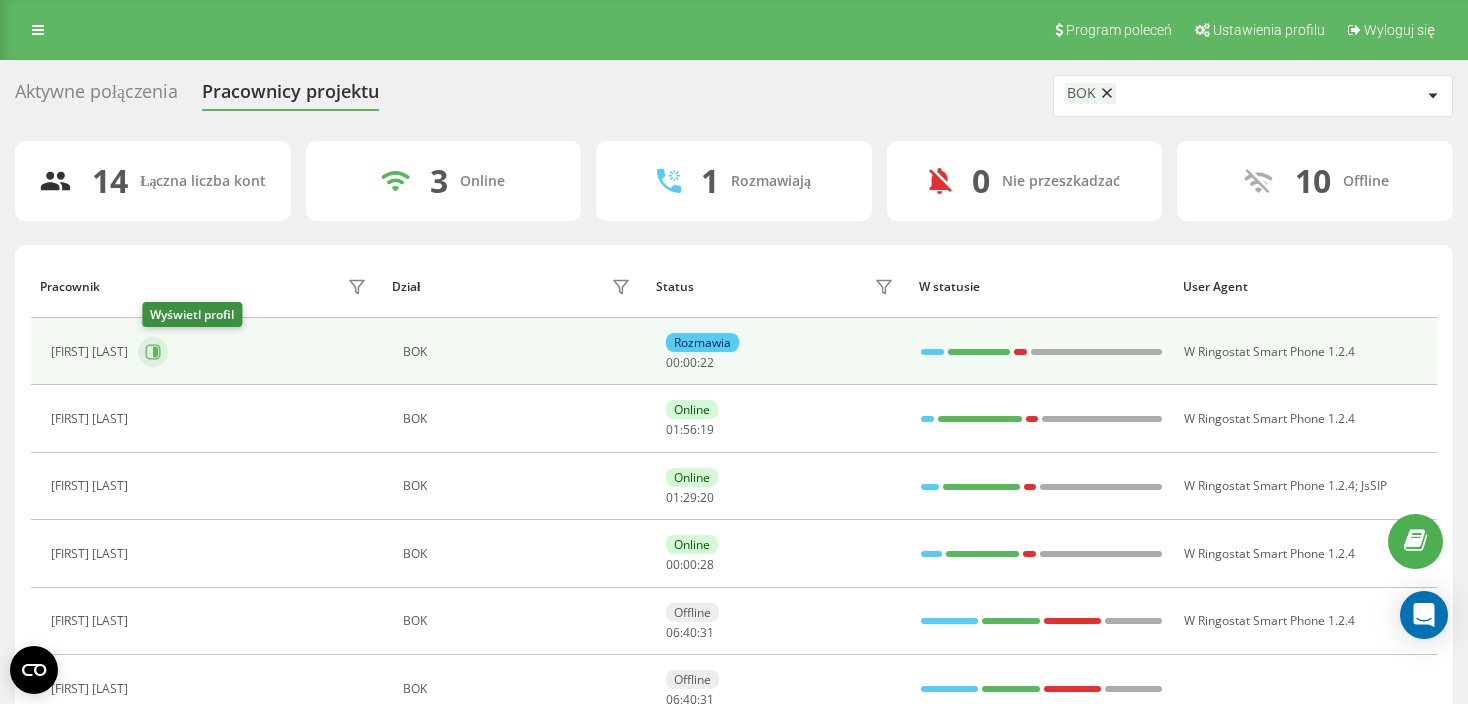 click 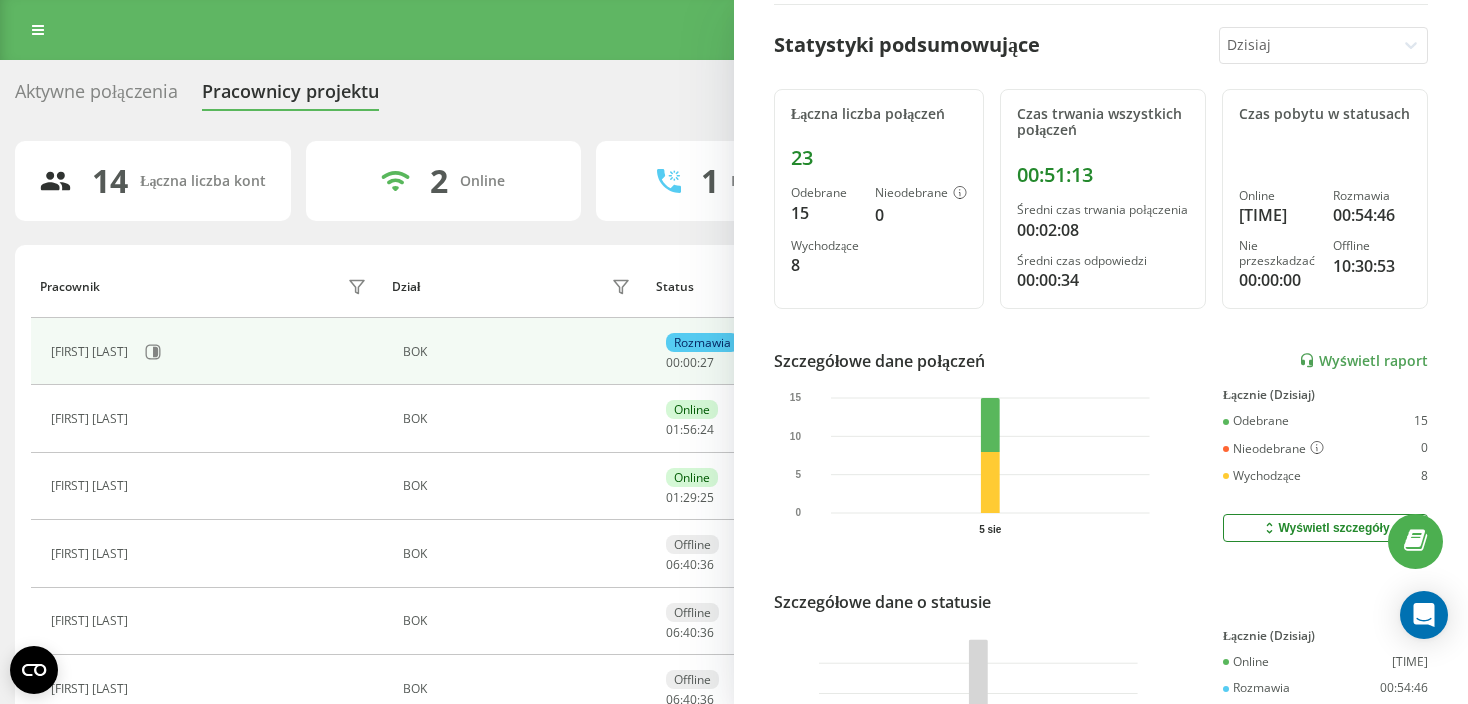 scroll, scrollTop: 0, scrollLeft: 0, axis: both 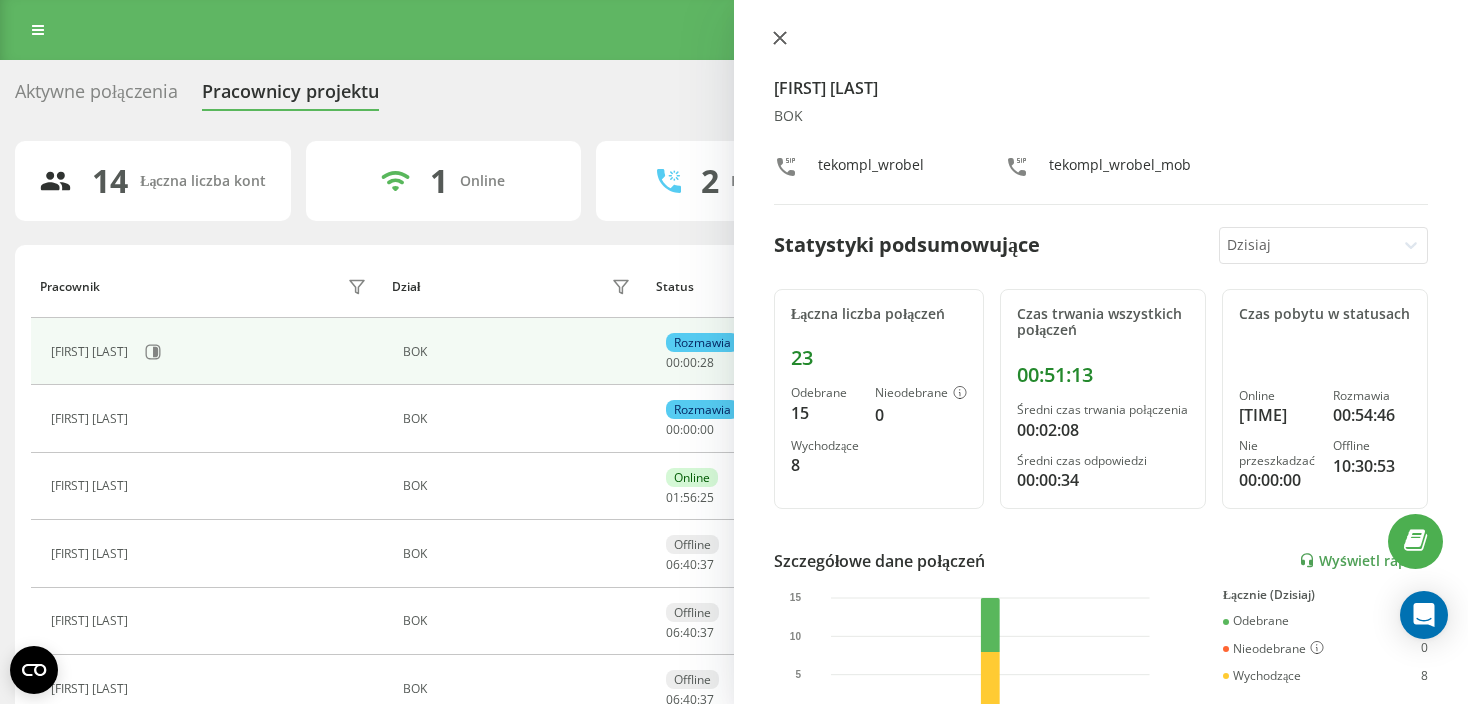 click at bounding box center [780, 39] 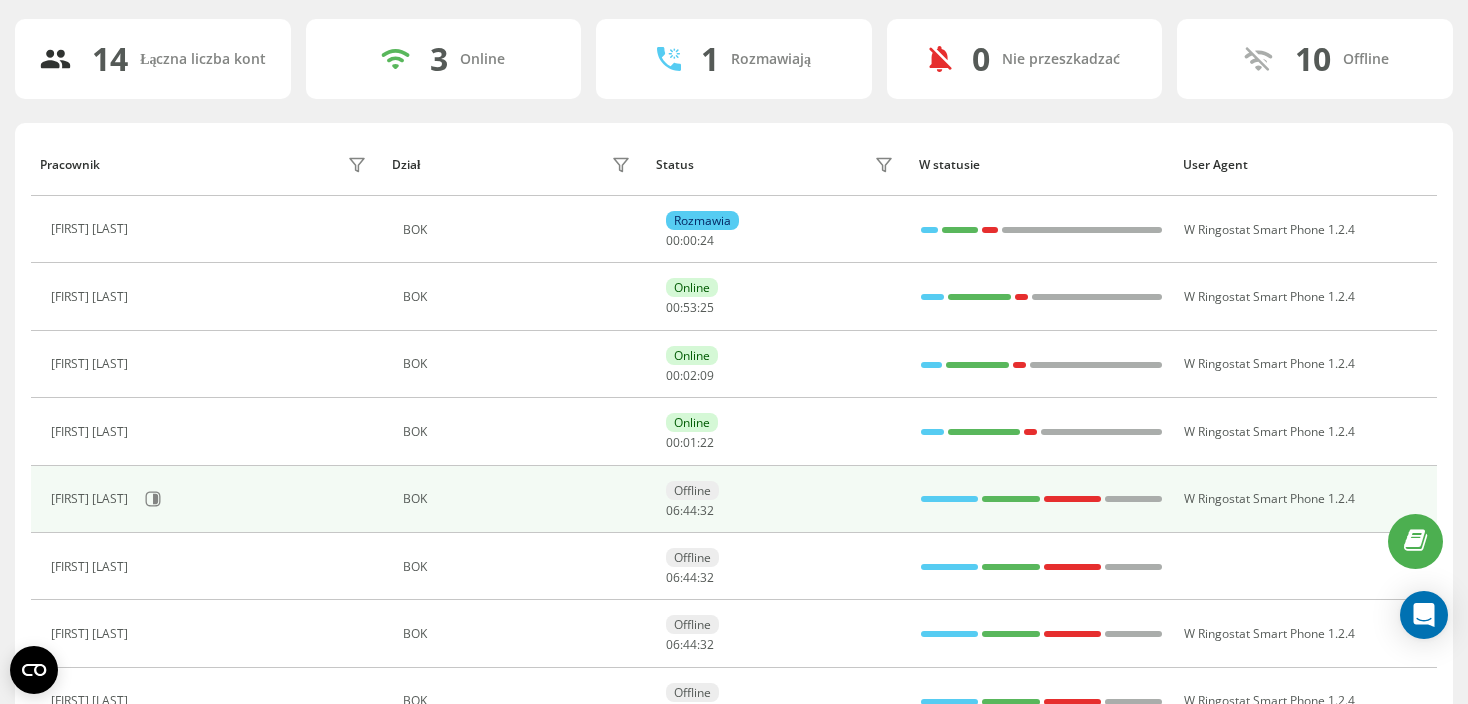 scroll, scrollTop: 0, scrollLeft: 0, axis: both 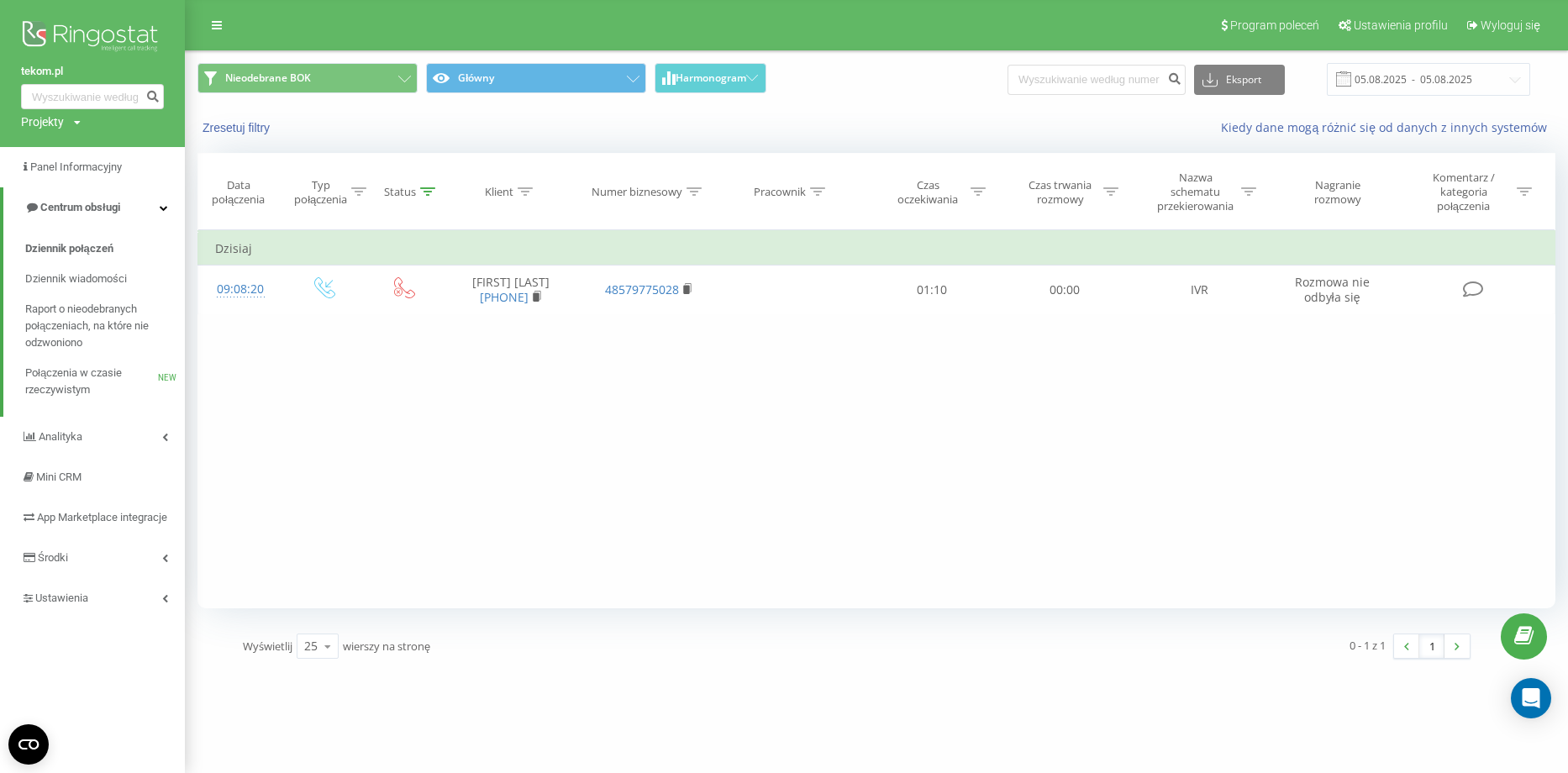 click at bounding box center (217, 25) 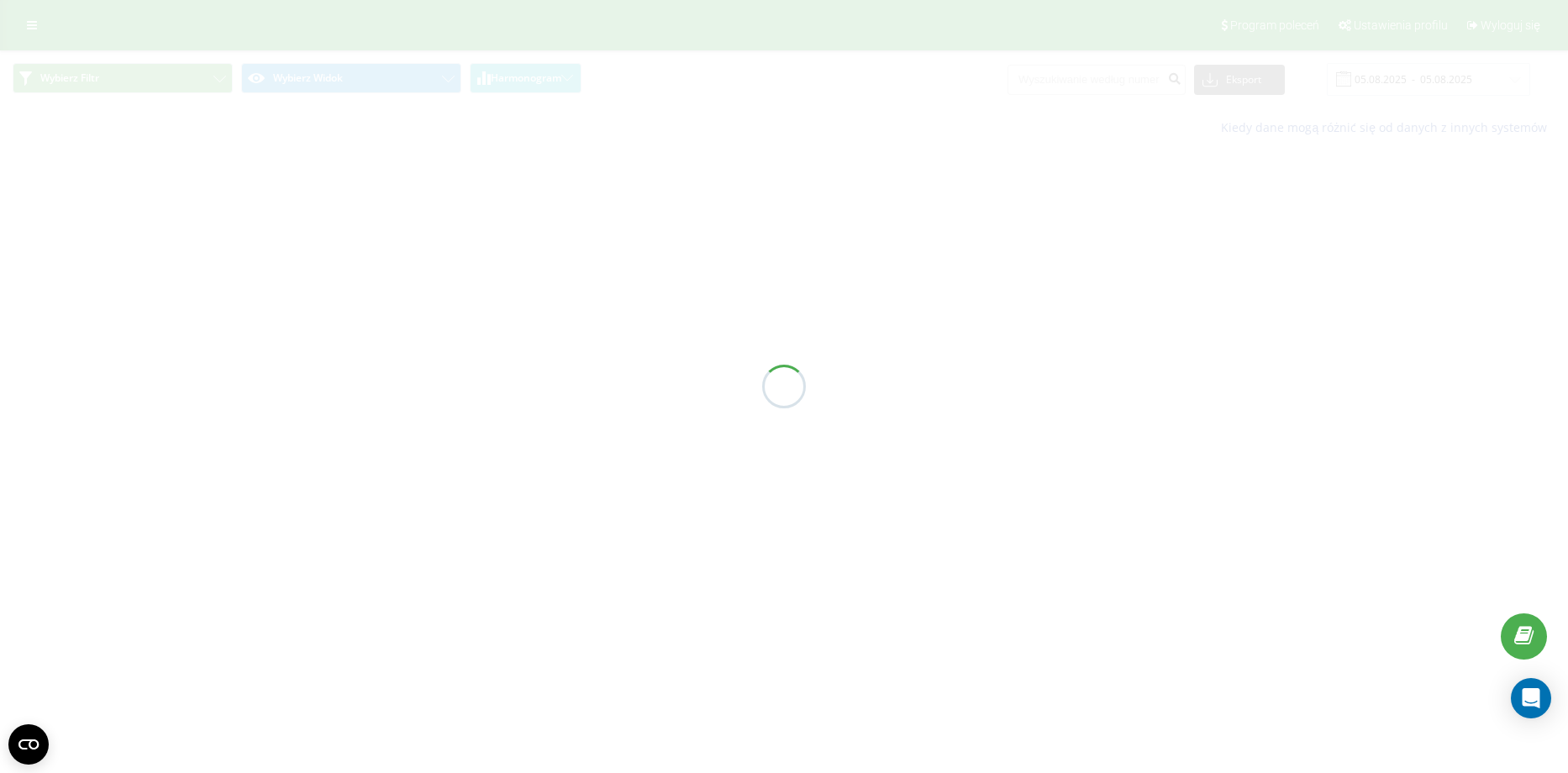scroll, scrollTop: 0, scrollLeft: 0, axis: both 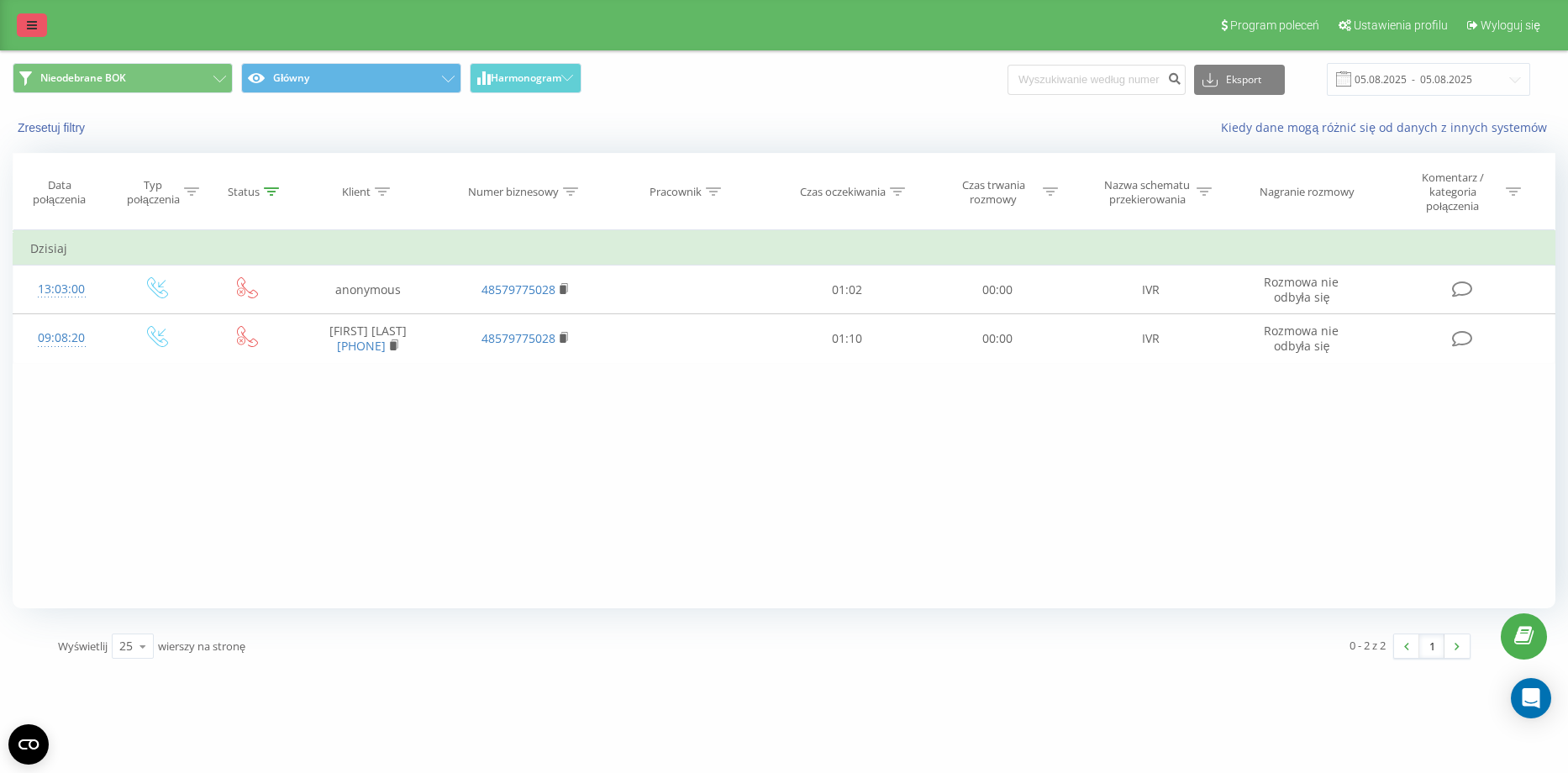 click at bounding box center [32, 25] 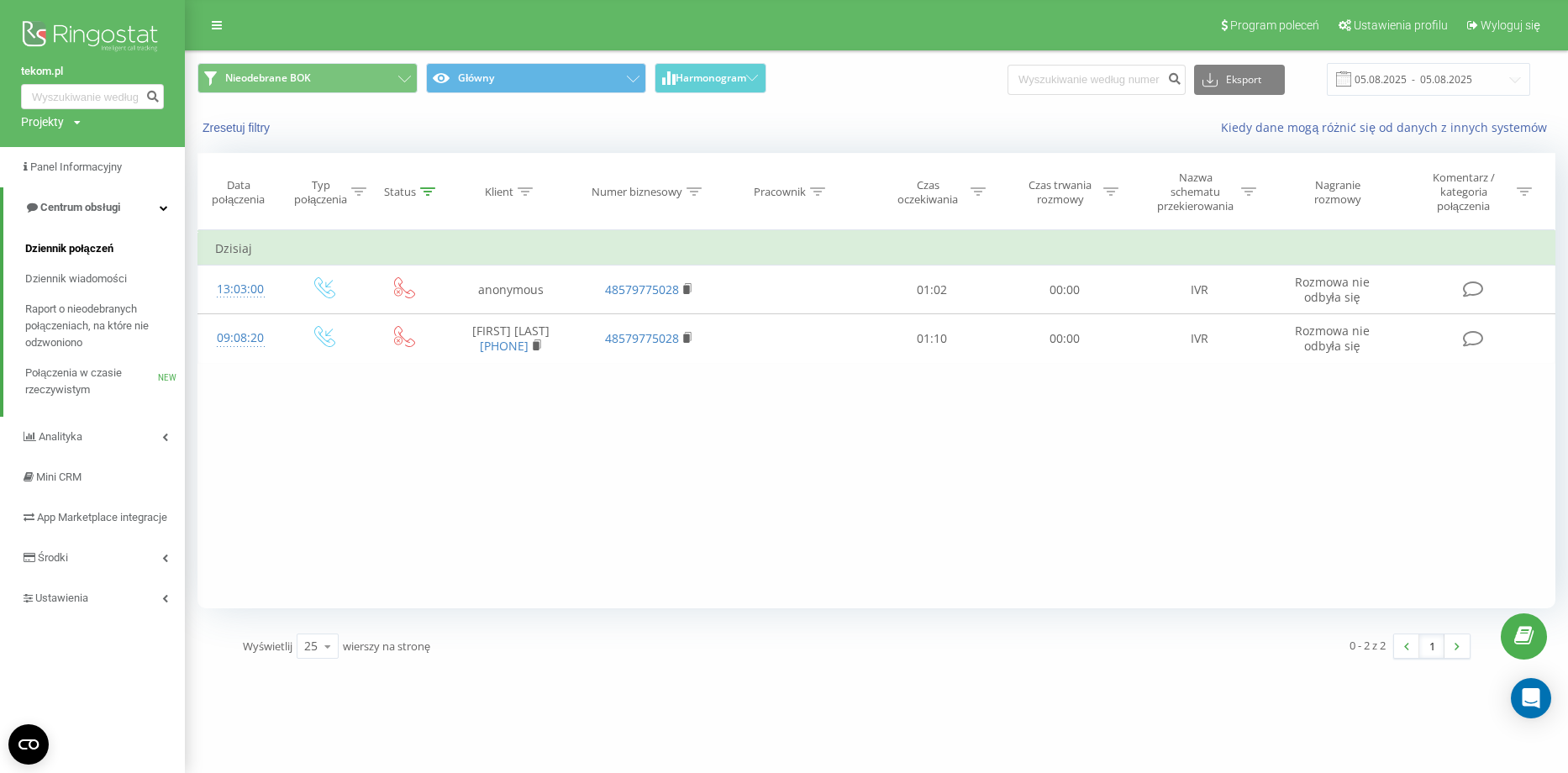 click on "Dziennik połączeń" at bounding box center (69, 249) 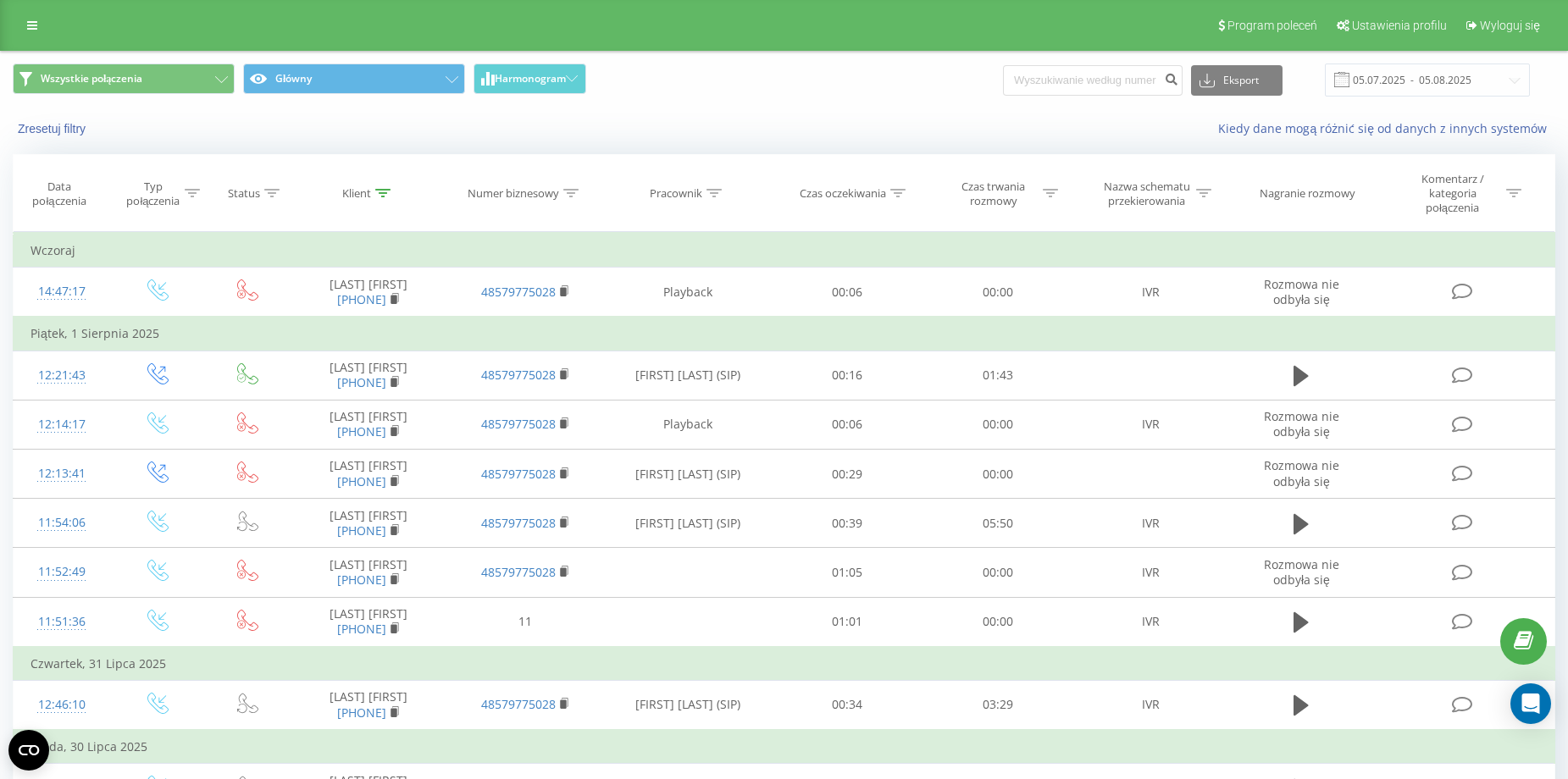 scroll, scrollTop: 0, scrollLeft: 0, axis: both 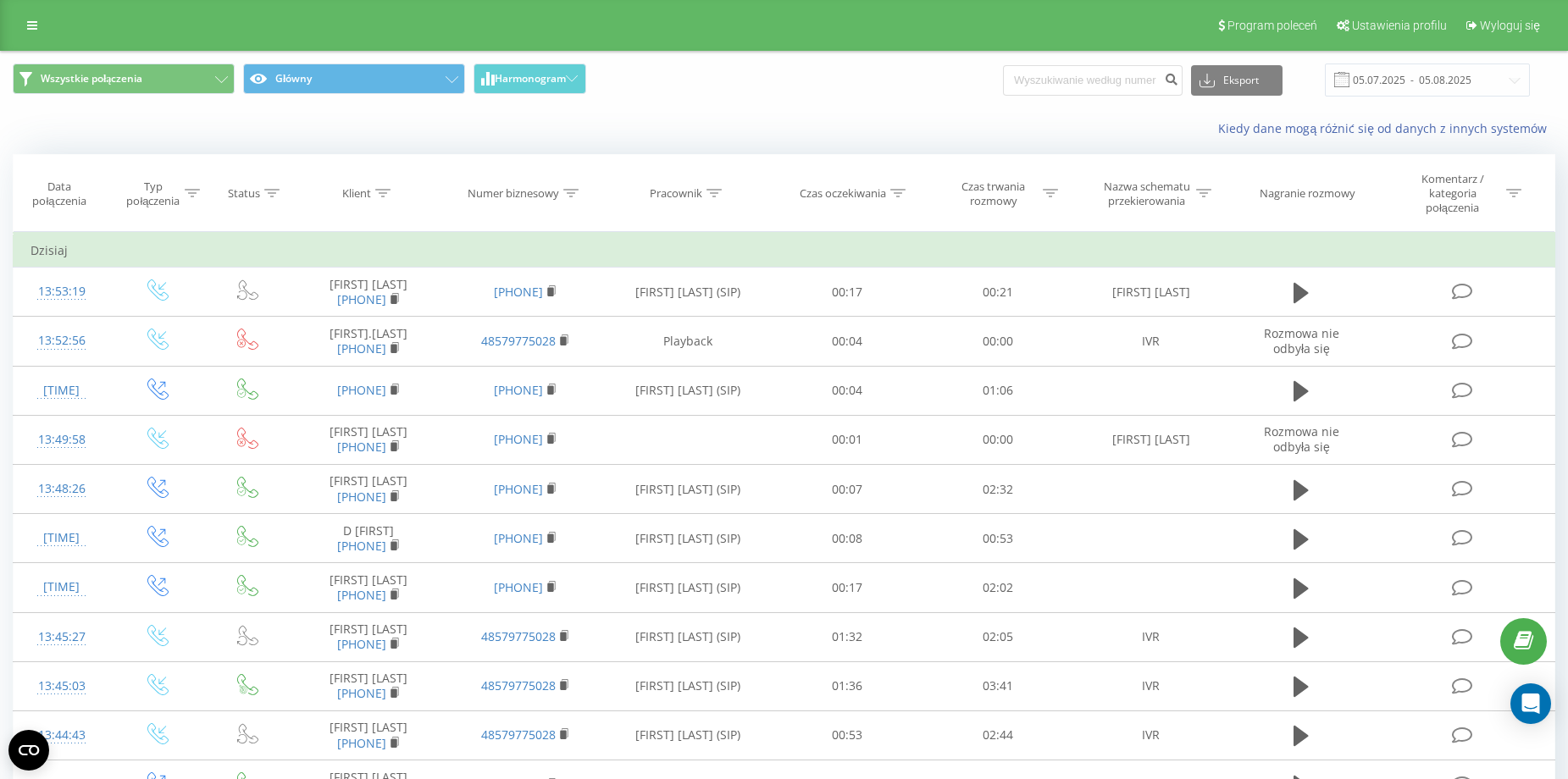 click 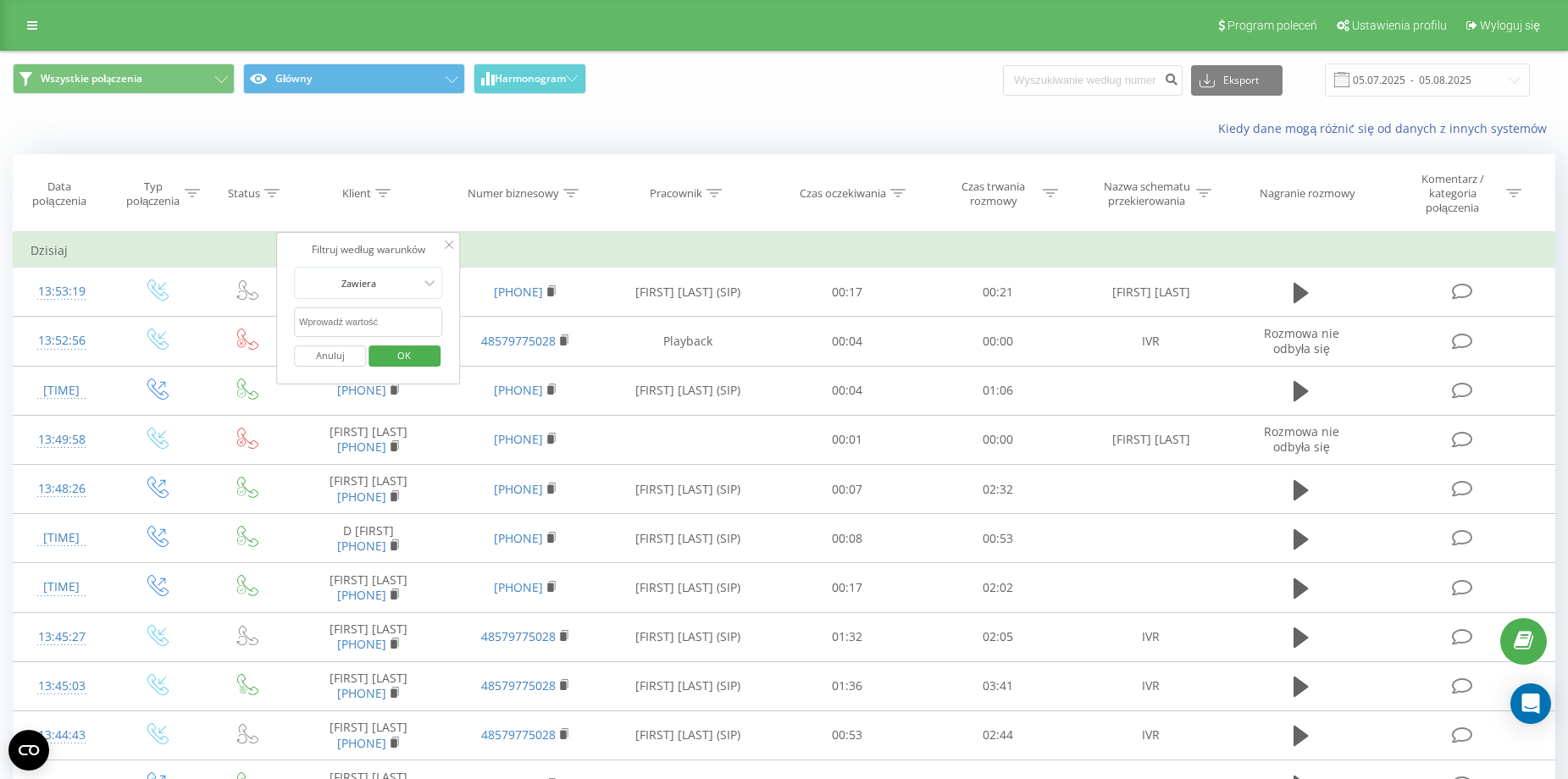 click at bounding box center (368, 322) 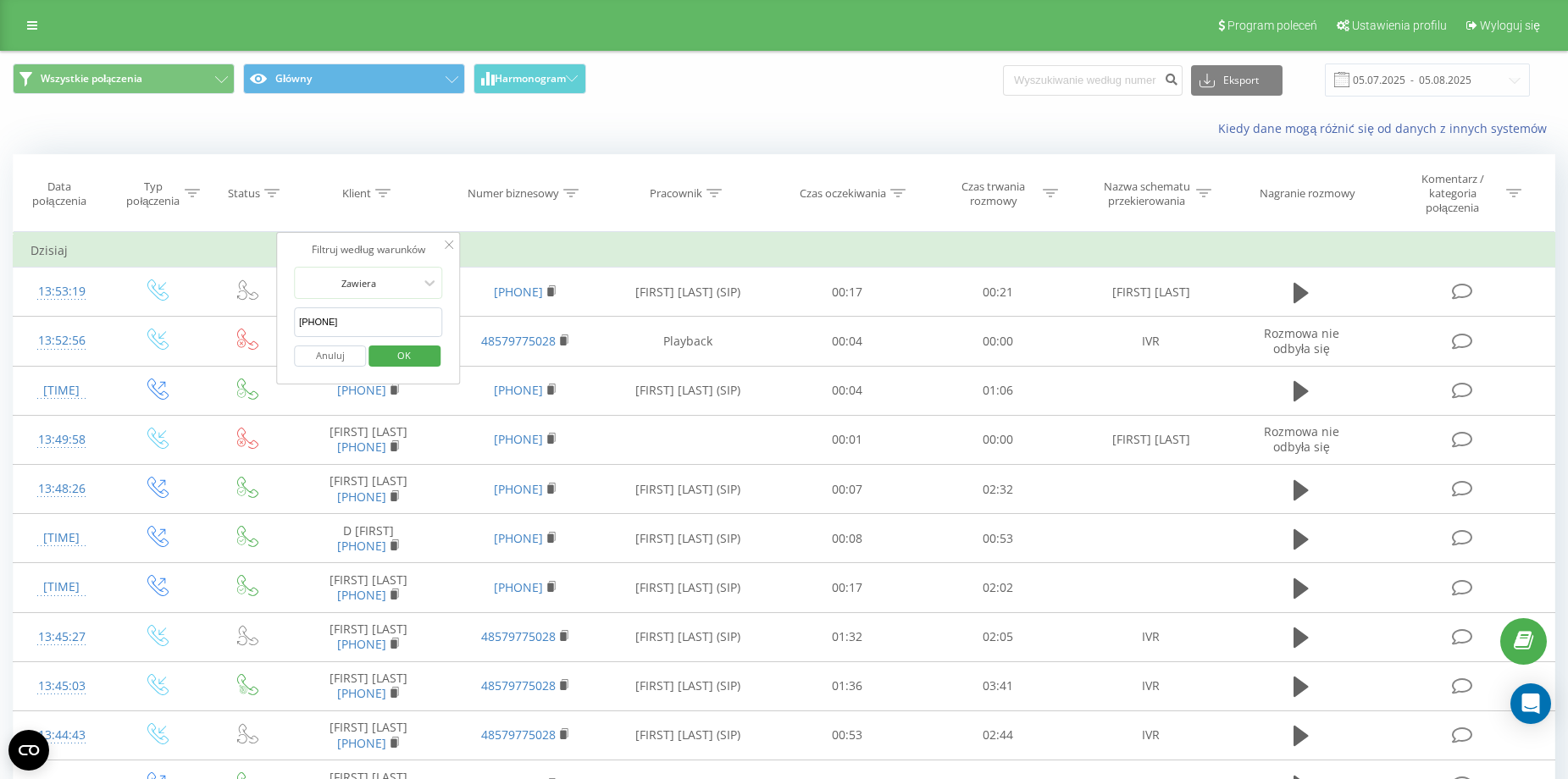 type on "48887865224" 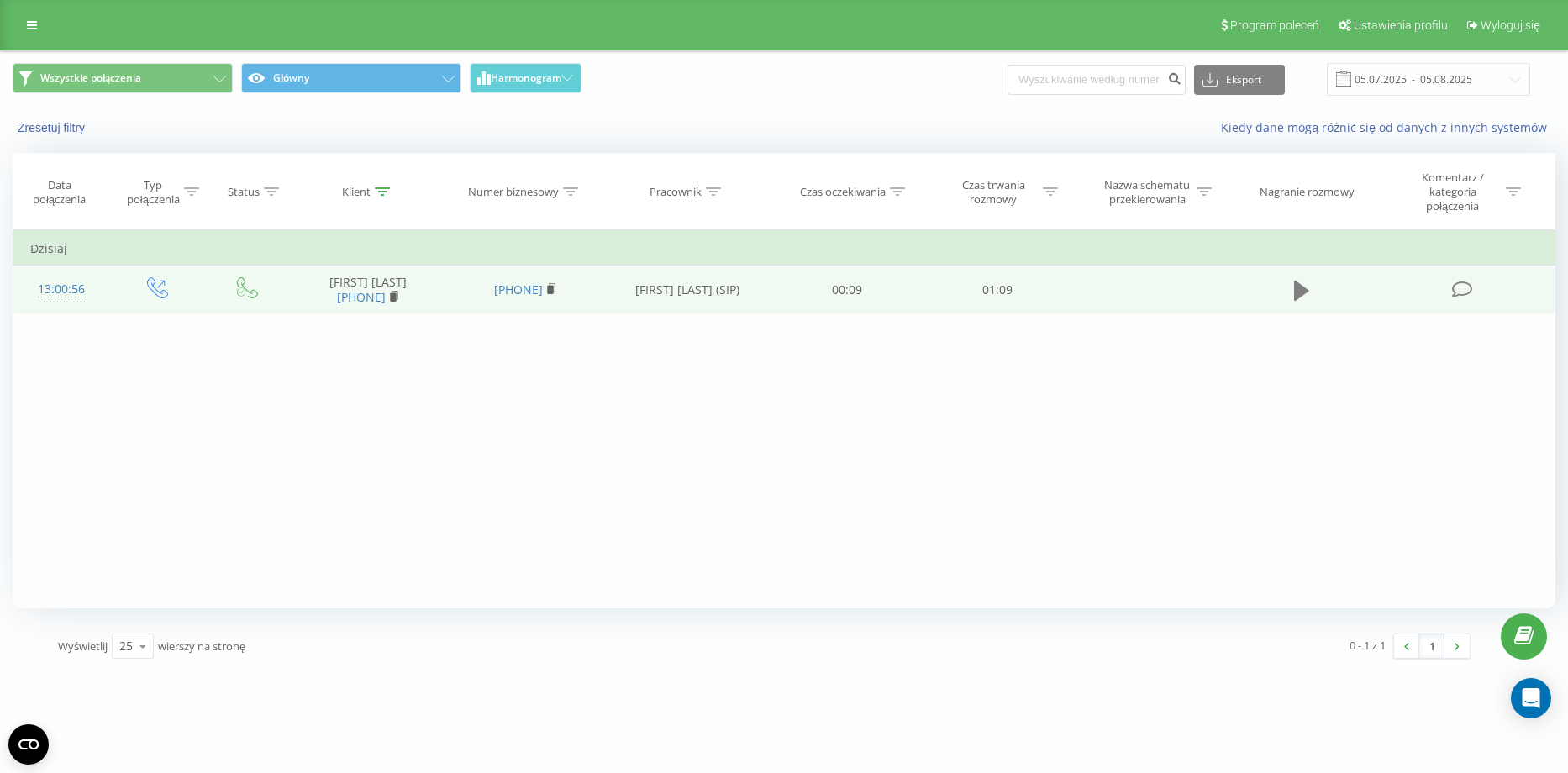 click 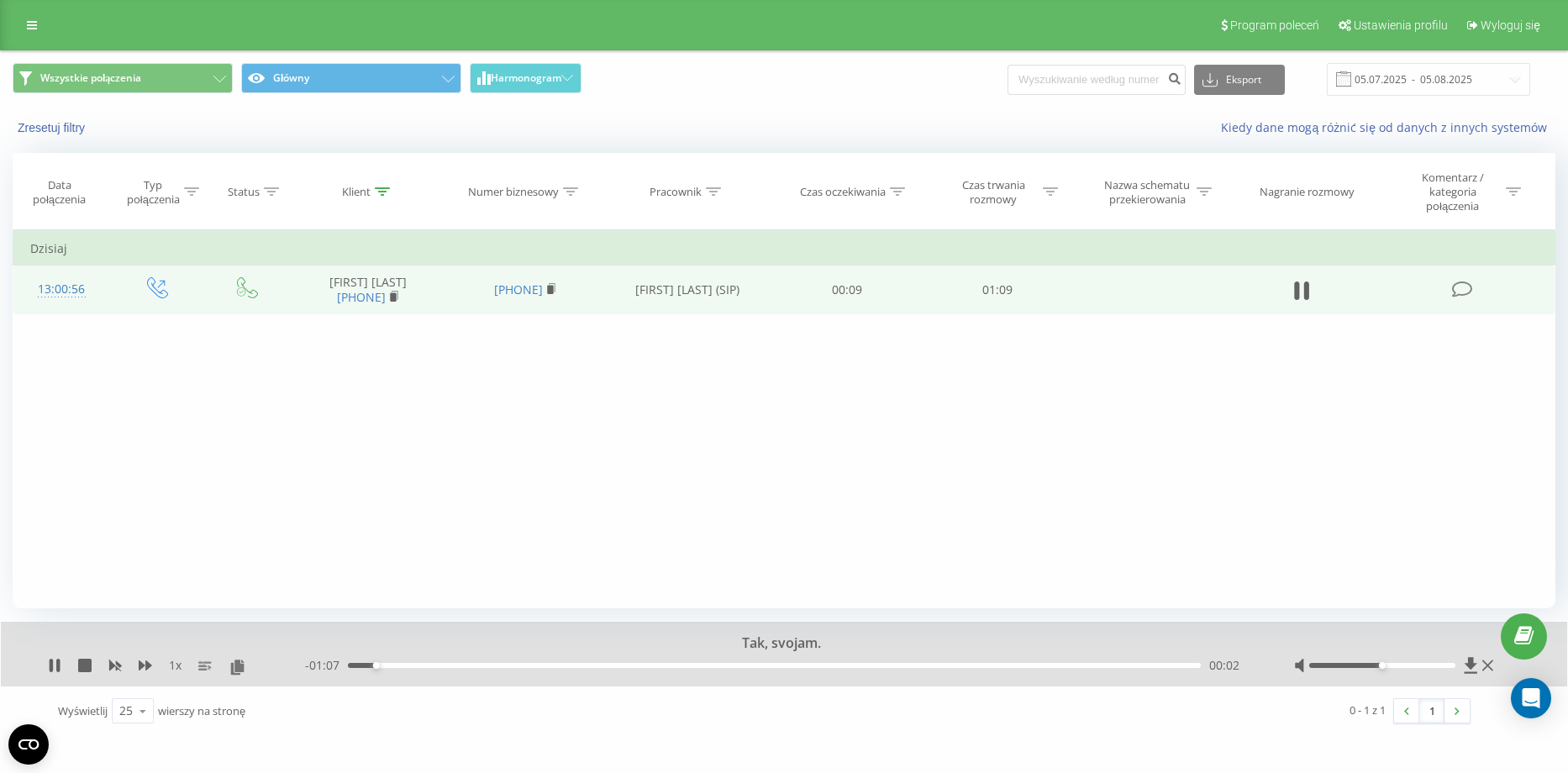 click 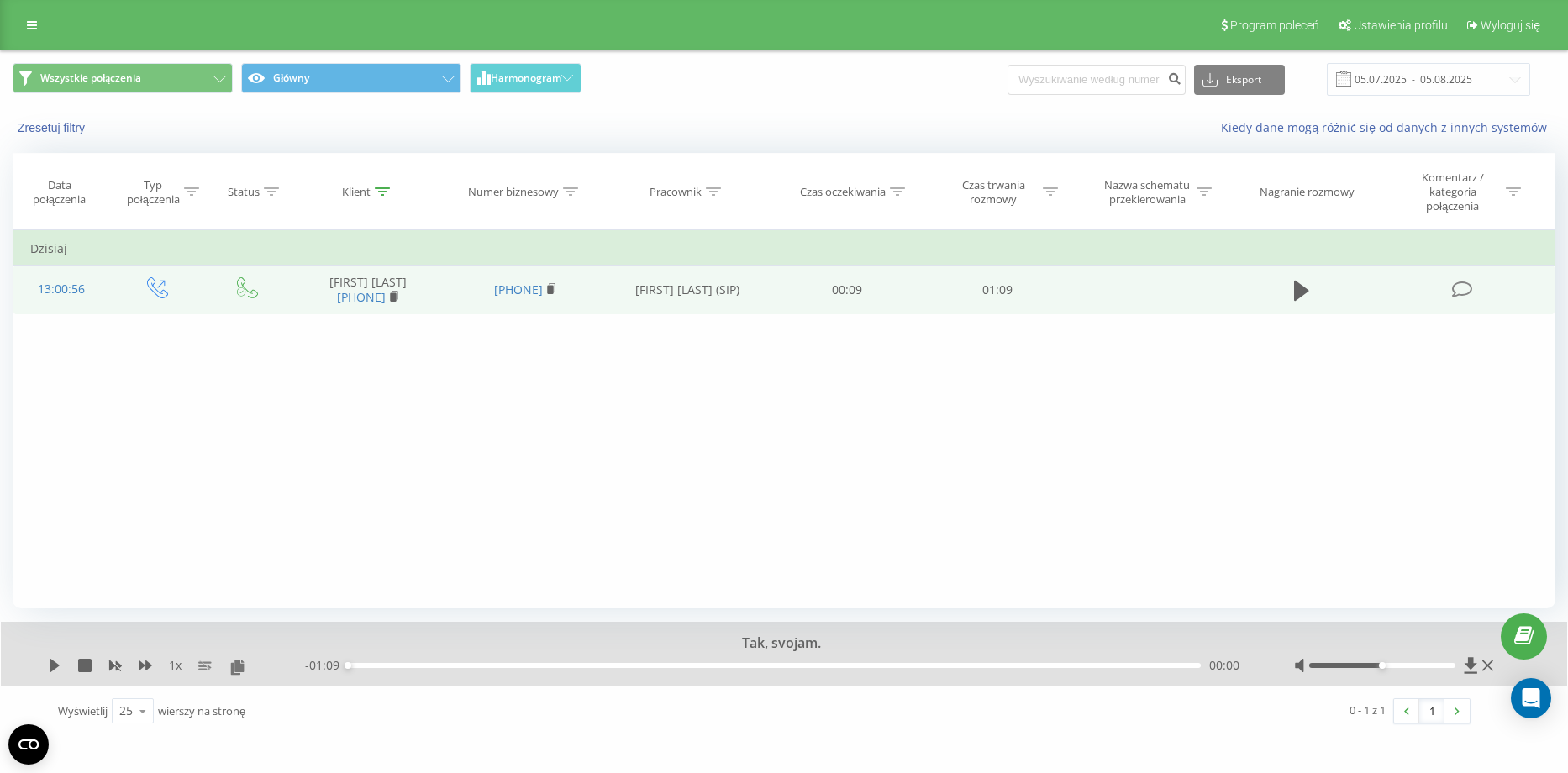 click at bounding box center (1151, 290) 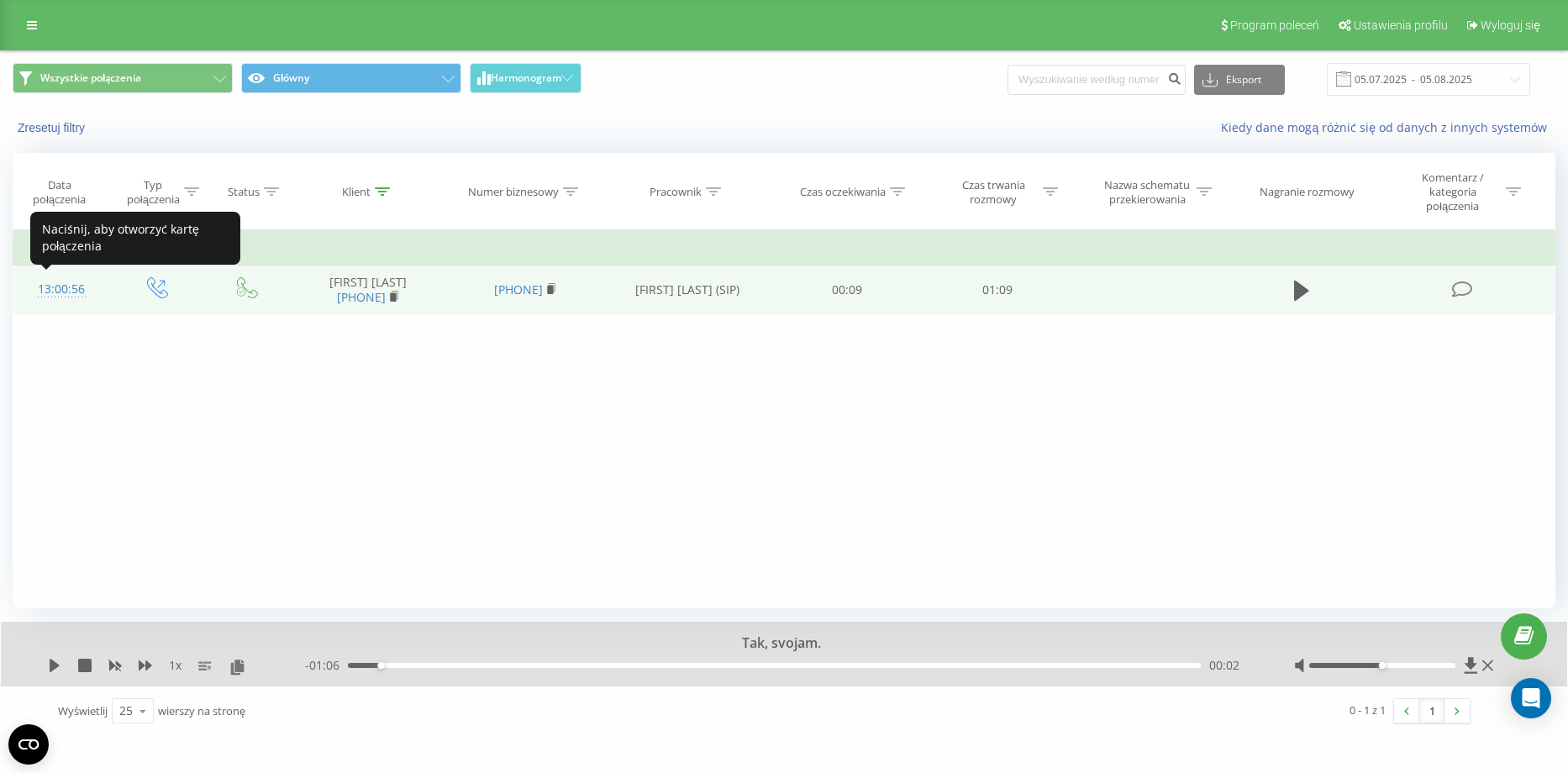 click on "13:00:56" at bounding box center (61, 289) 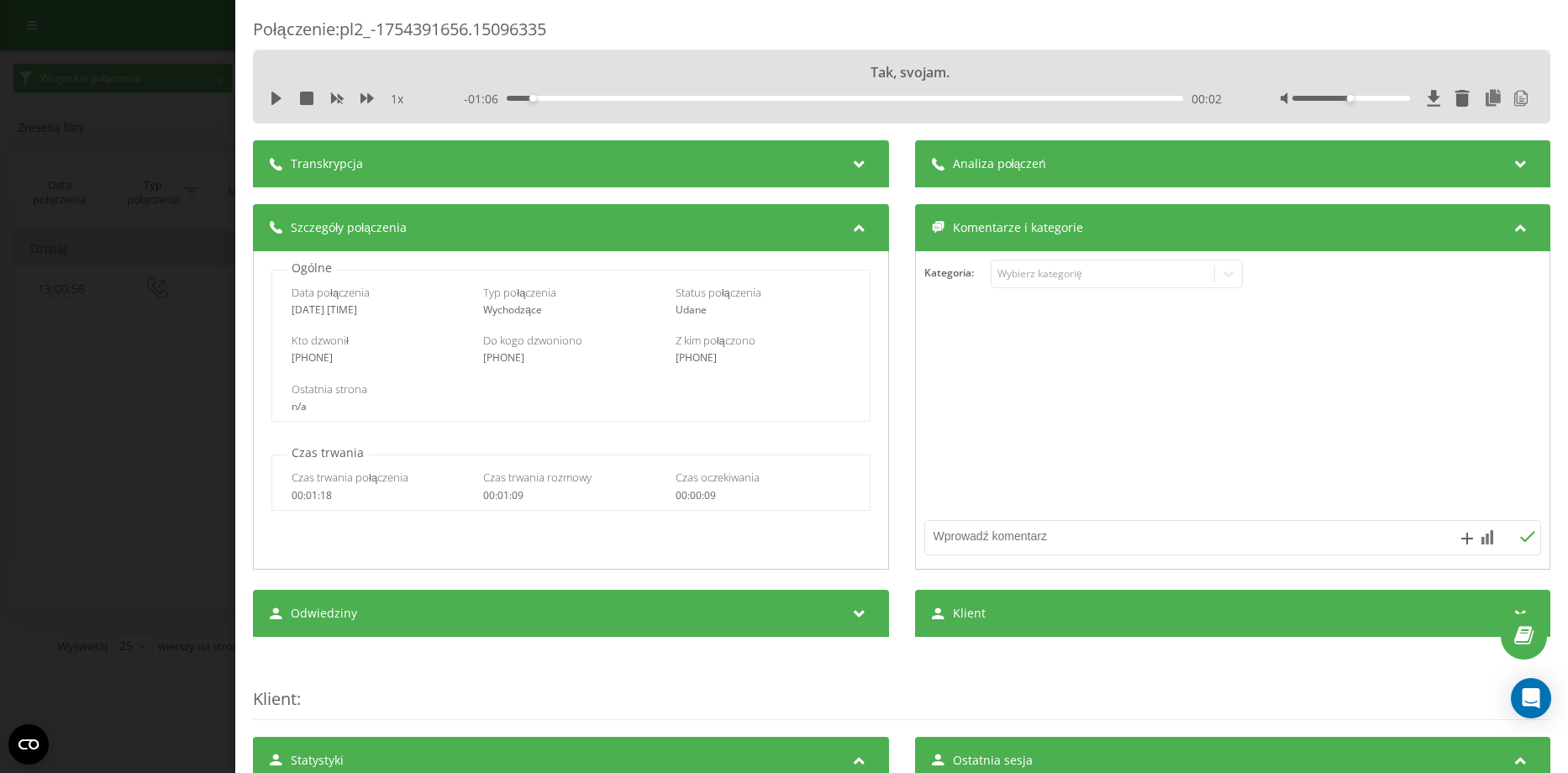 click on "Transkrypcja" at bounding box center (571, 164) 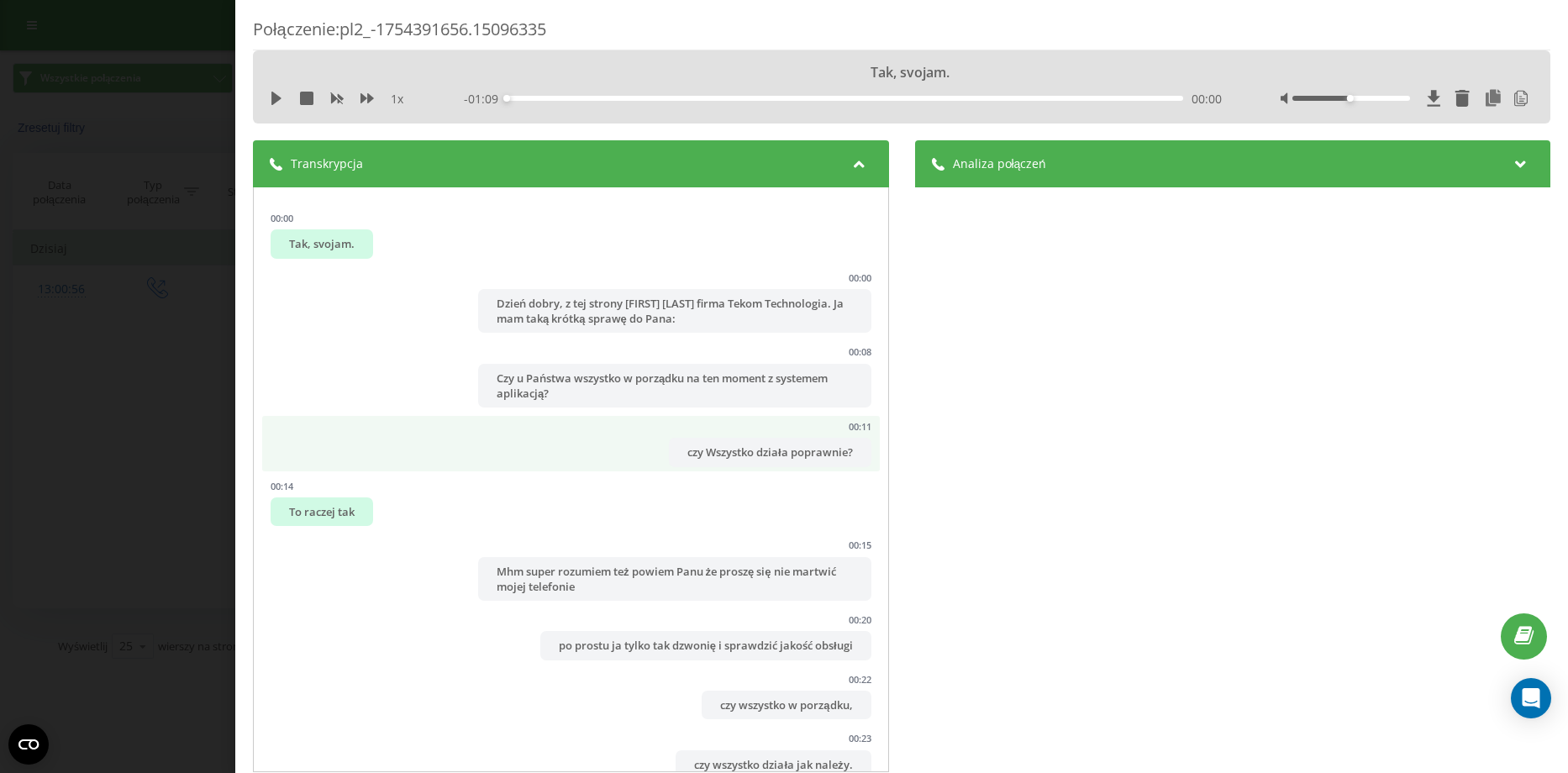 click on "00:11 czy Wszystko działa poprawnie?" at bounding box center [571, 444] 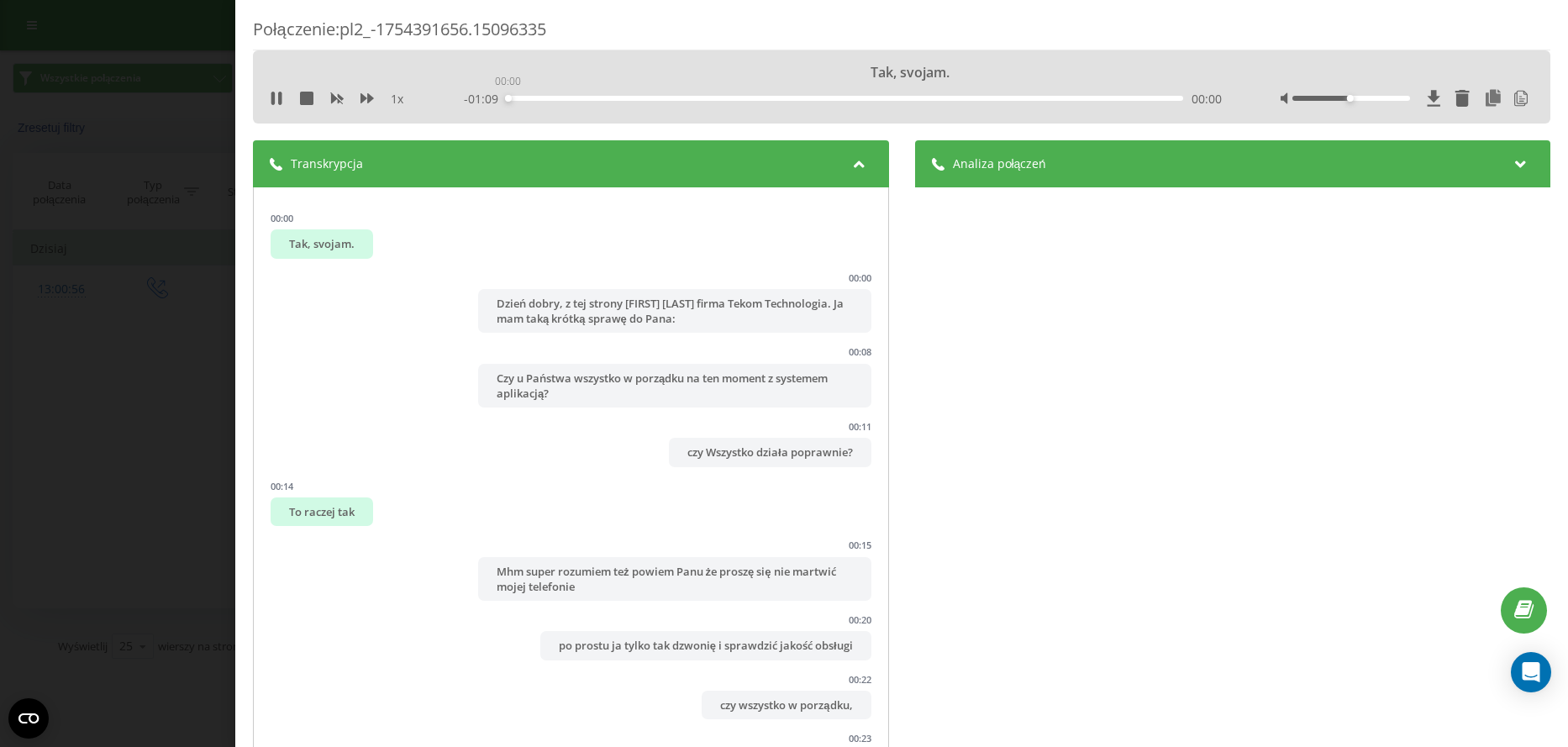 drag, startPoint x: 666, startPoint y: 97, endPoint x: 489, endPoint y: 103, distance: 177.10167 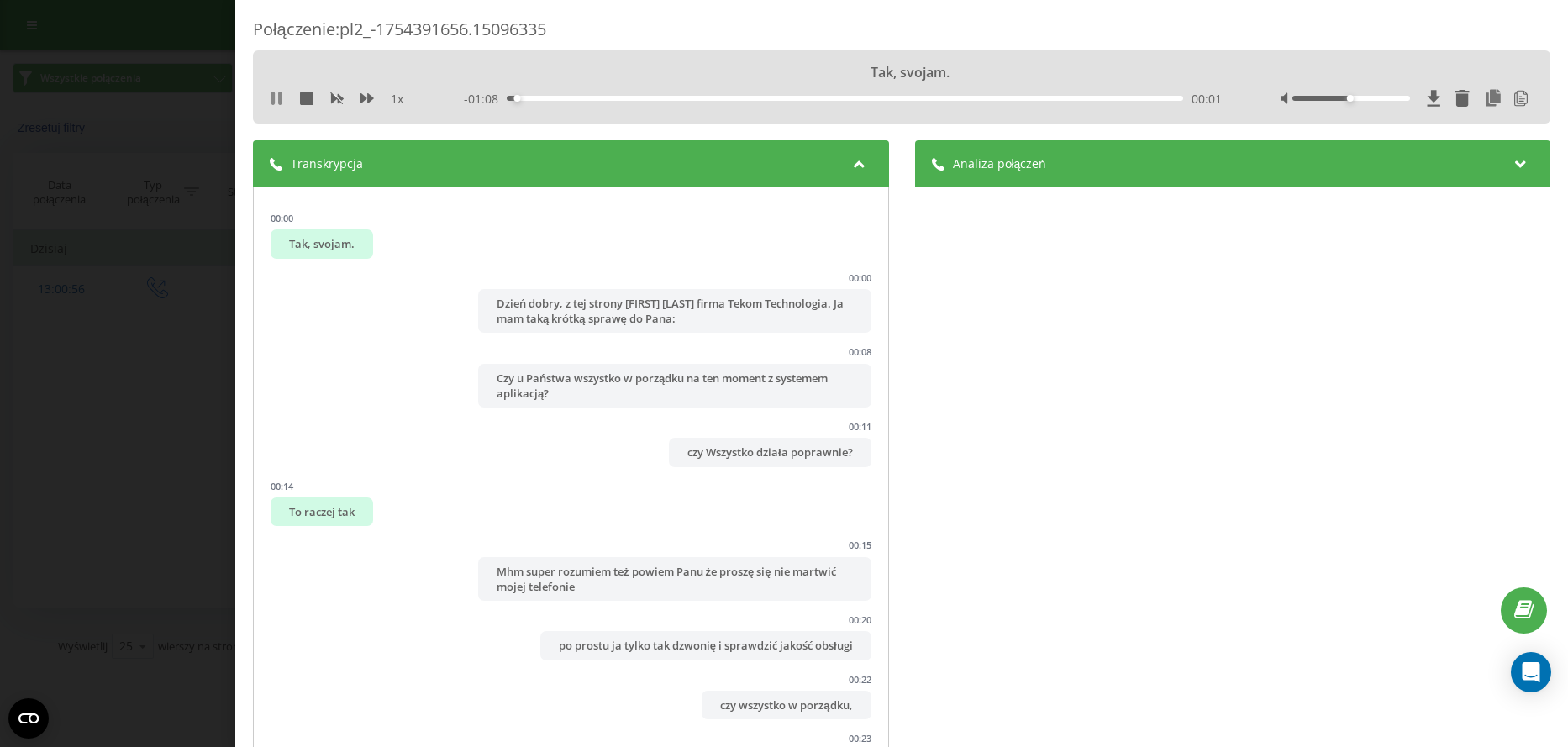 click 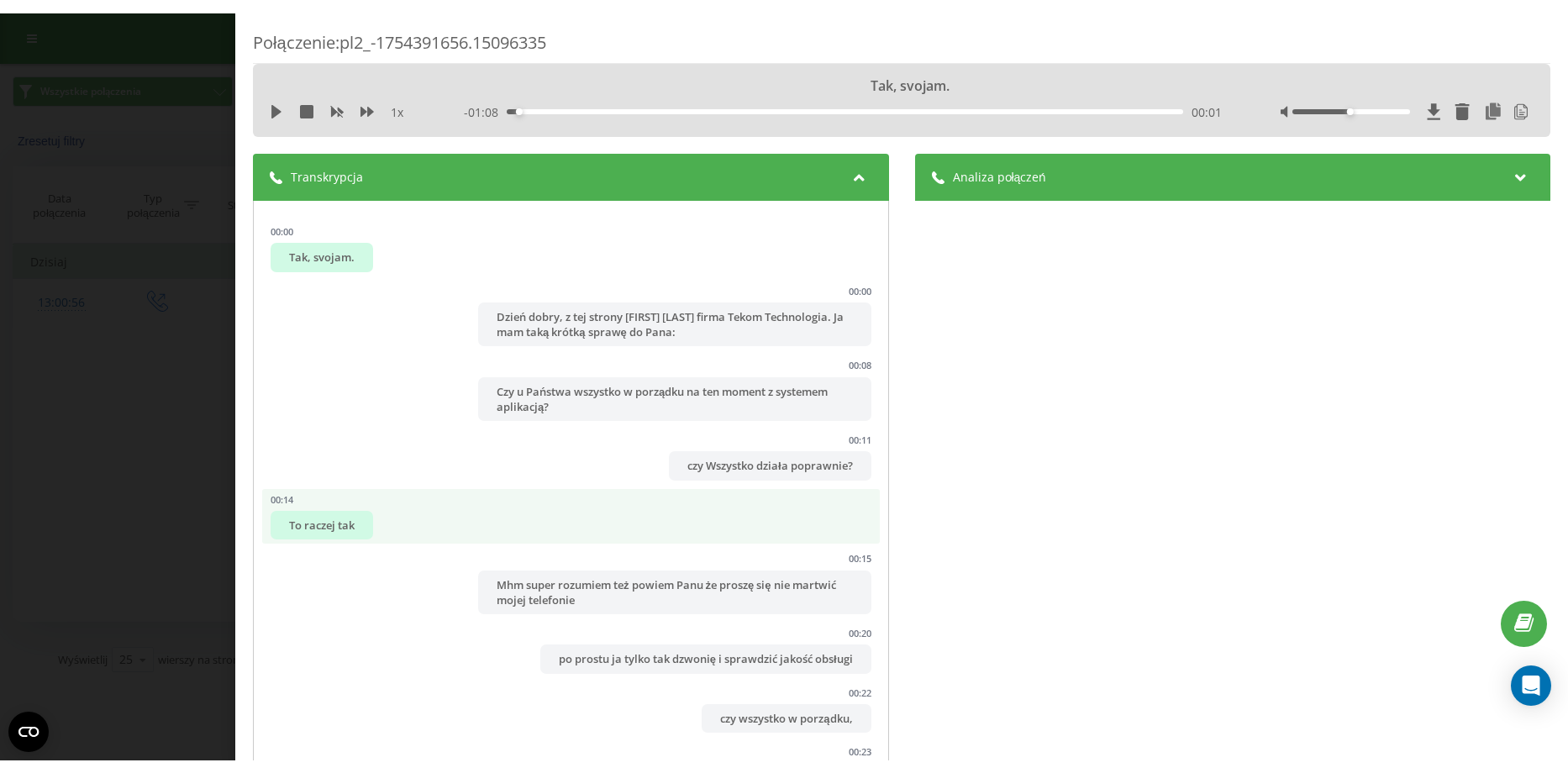 scroll, scrollTop: 700, scrollLeft: 0, axis: vertical 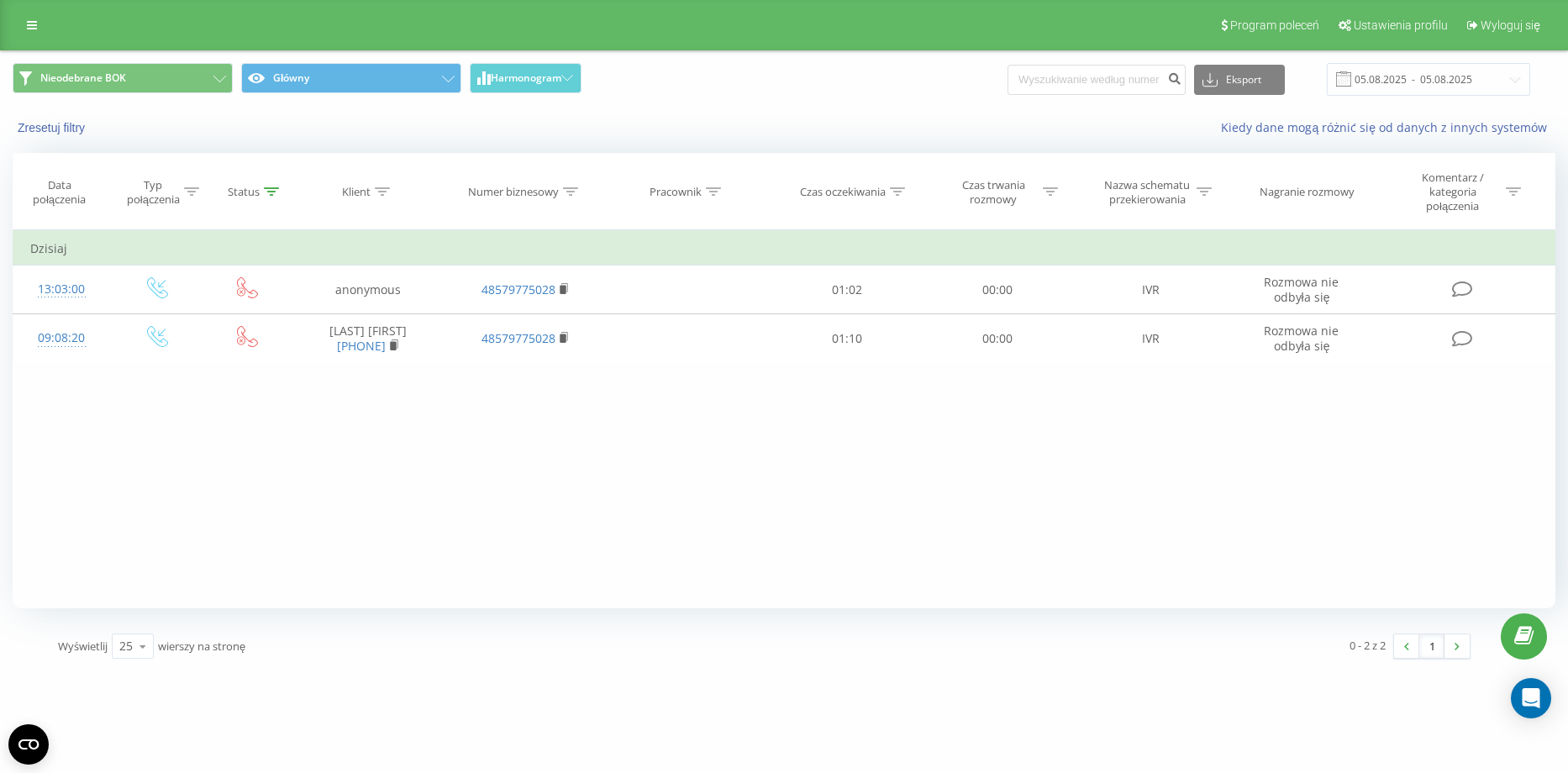 click 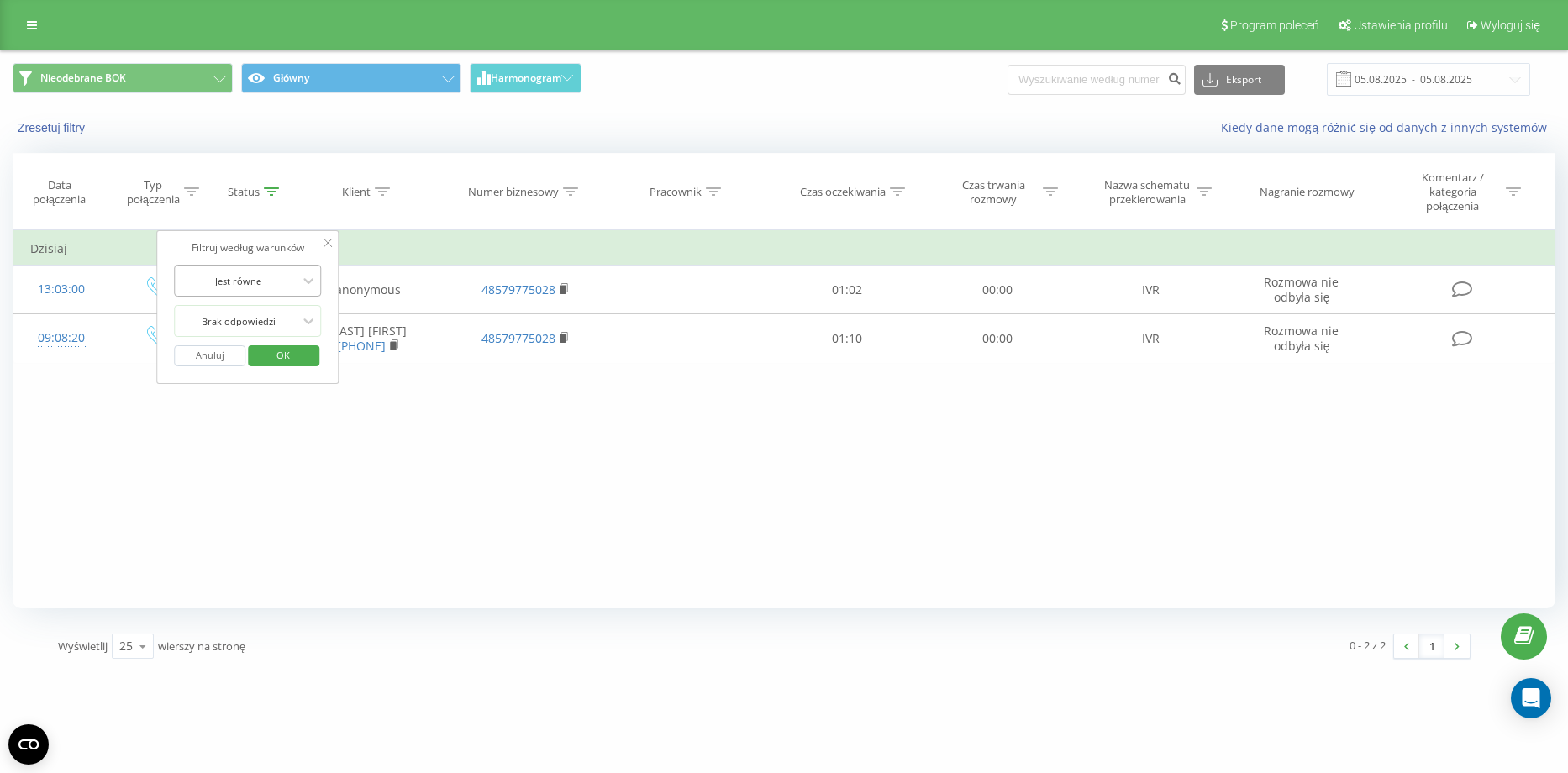 click at bounding box center (239, 281) 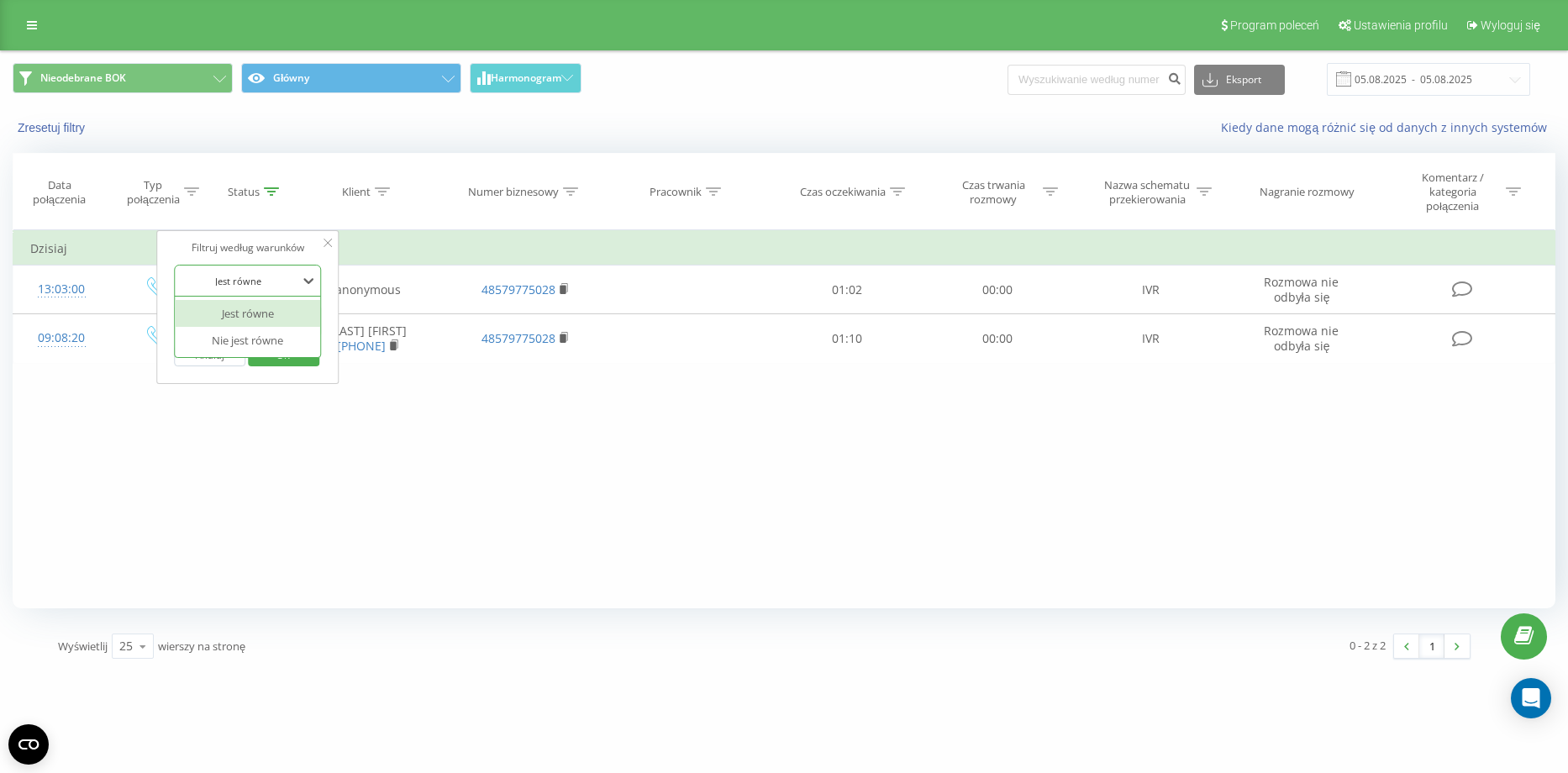 click at bounding box center (239, 281) 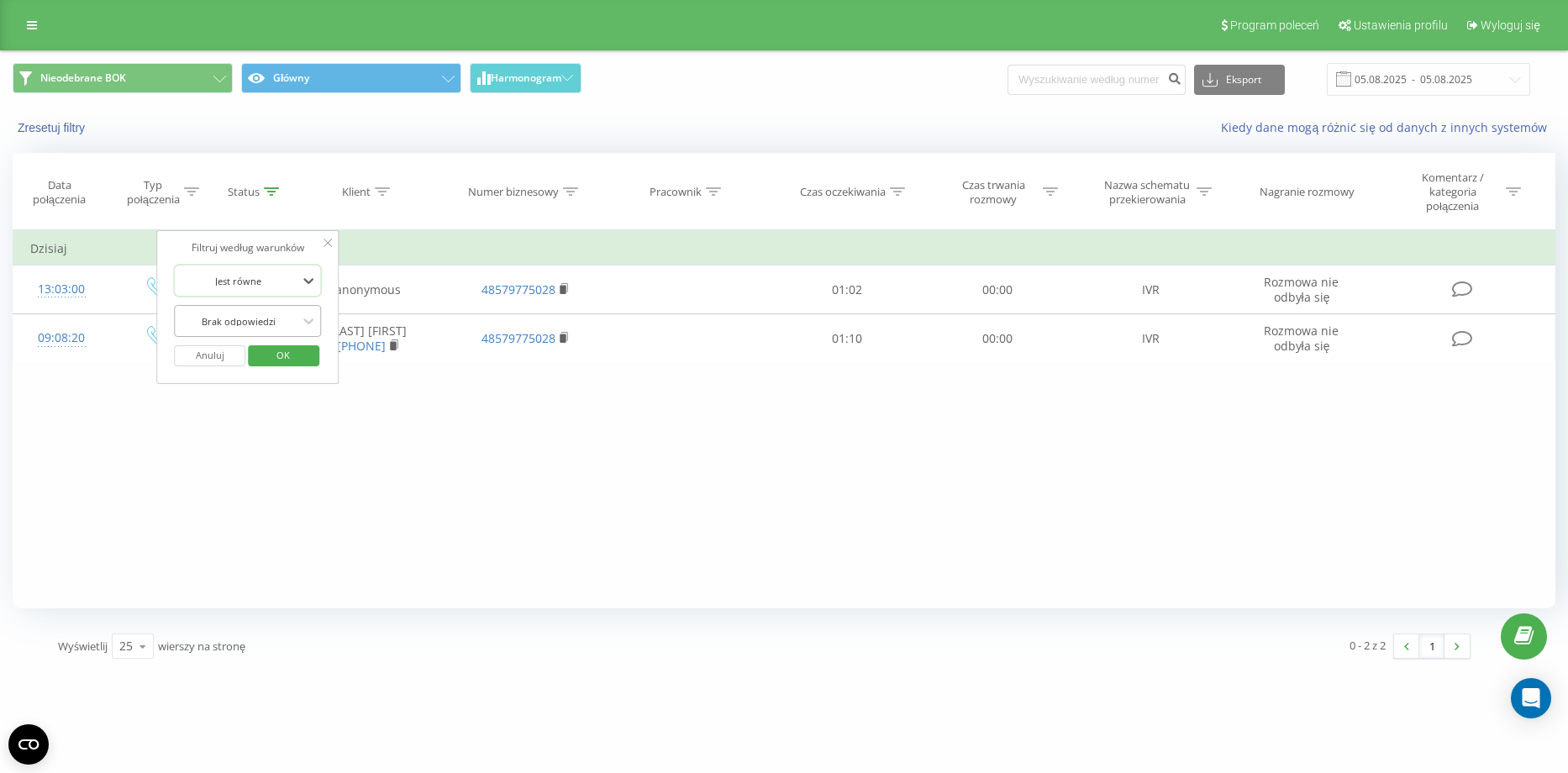 click at bounding box center [239, 321] 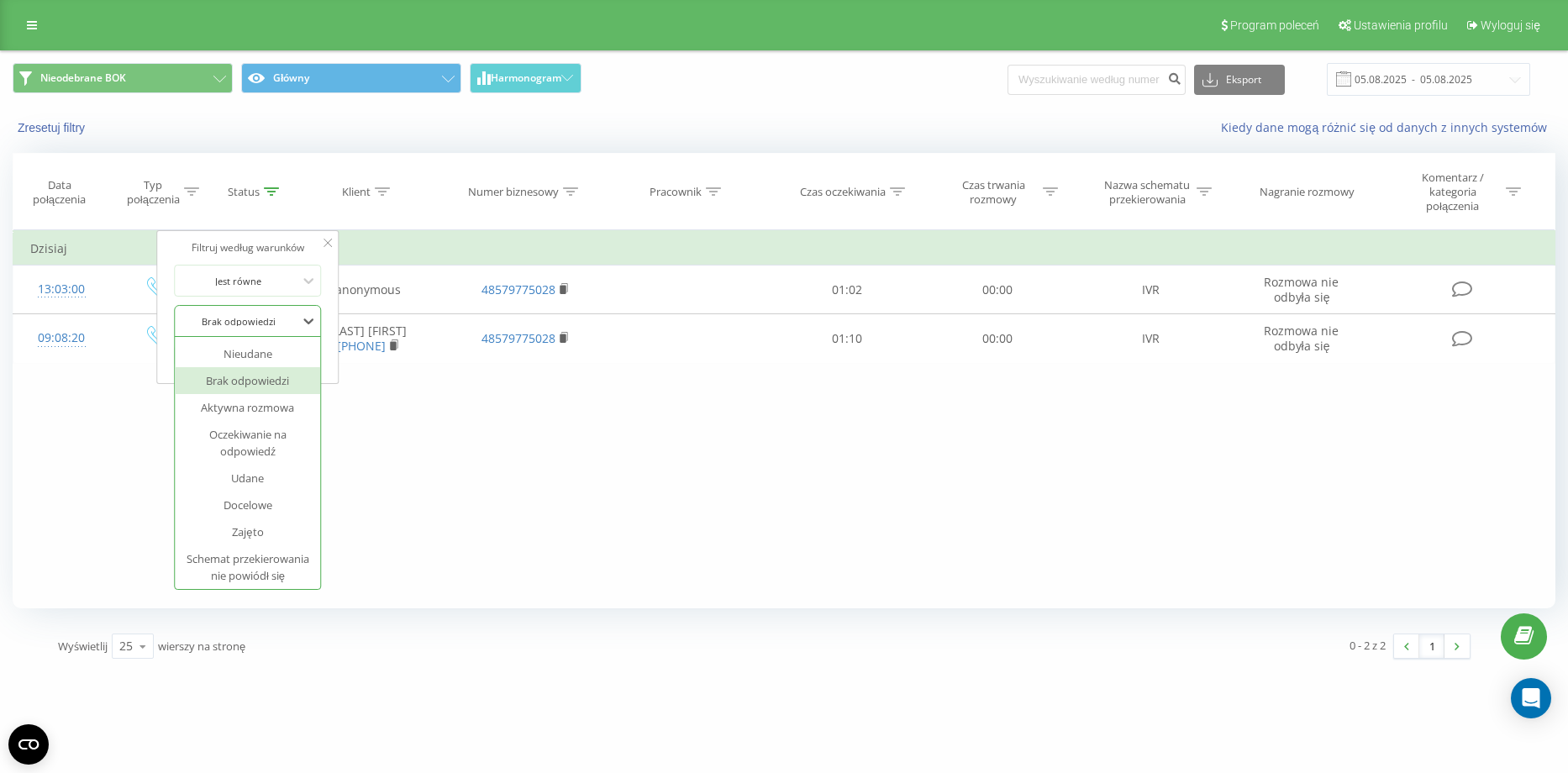 click at bounding box center [239, 321] 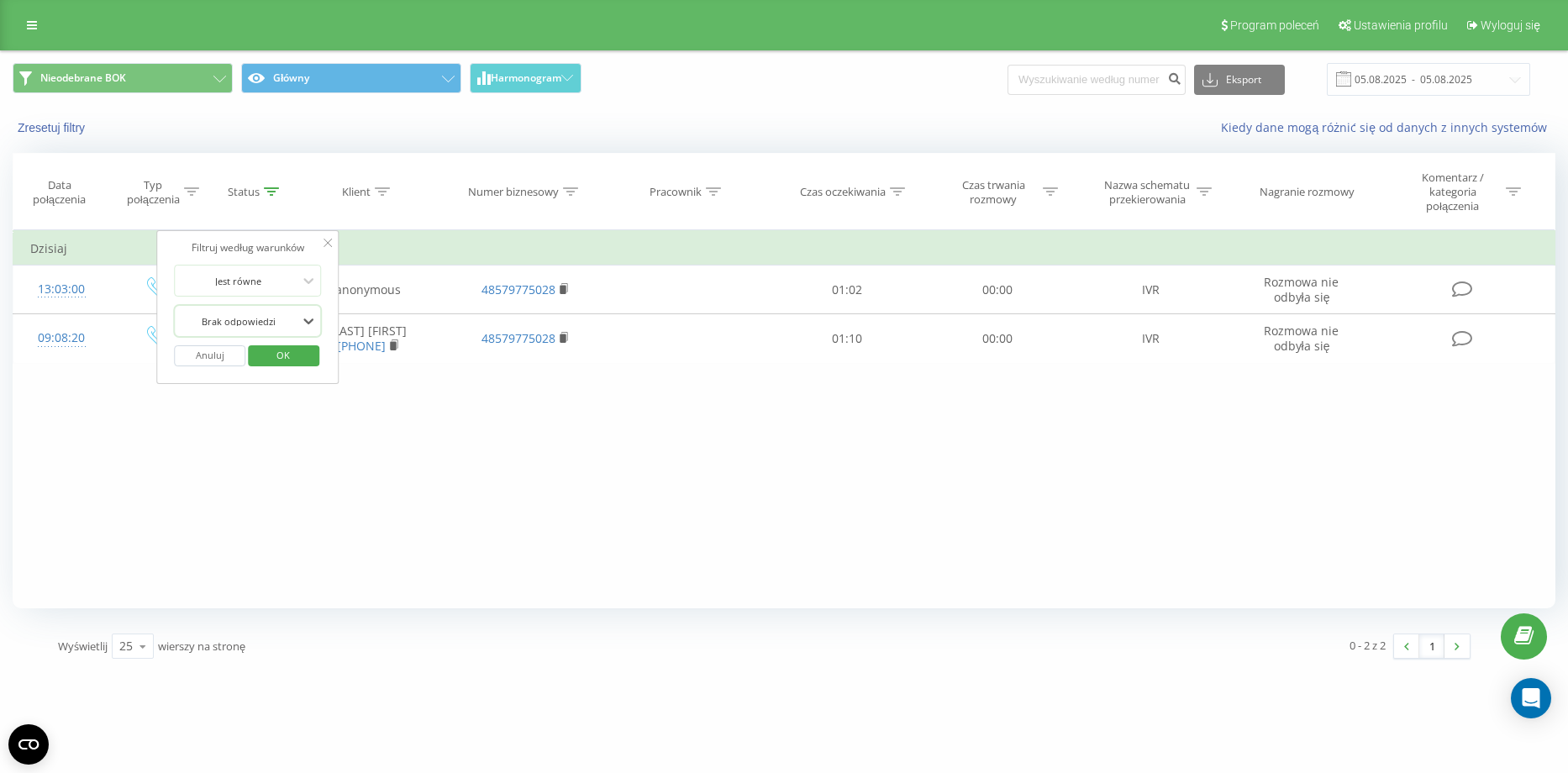 click on "Anuluj" at bounding box center (209, 355) 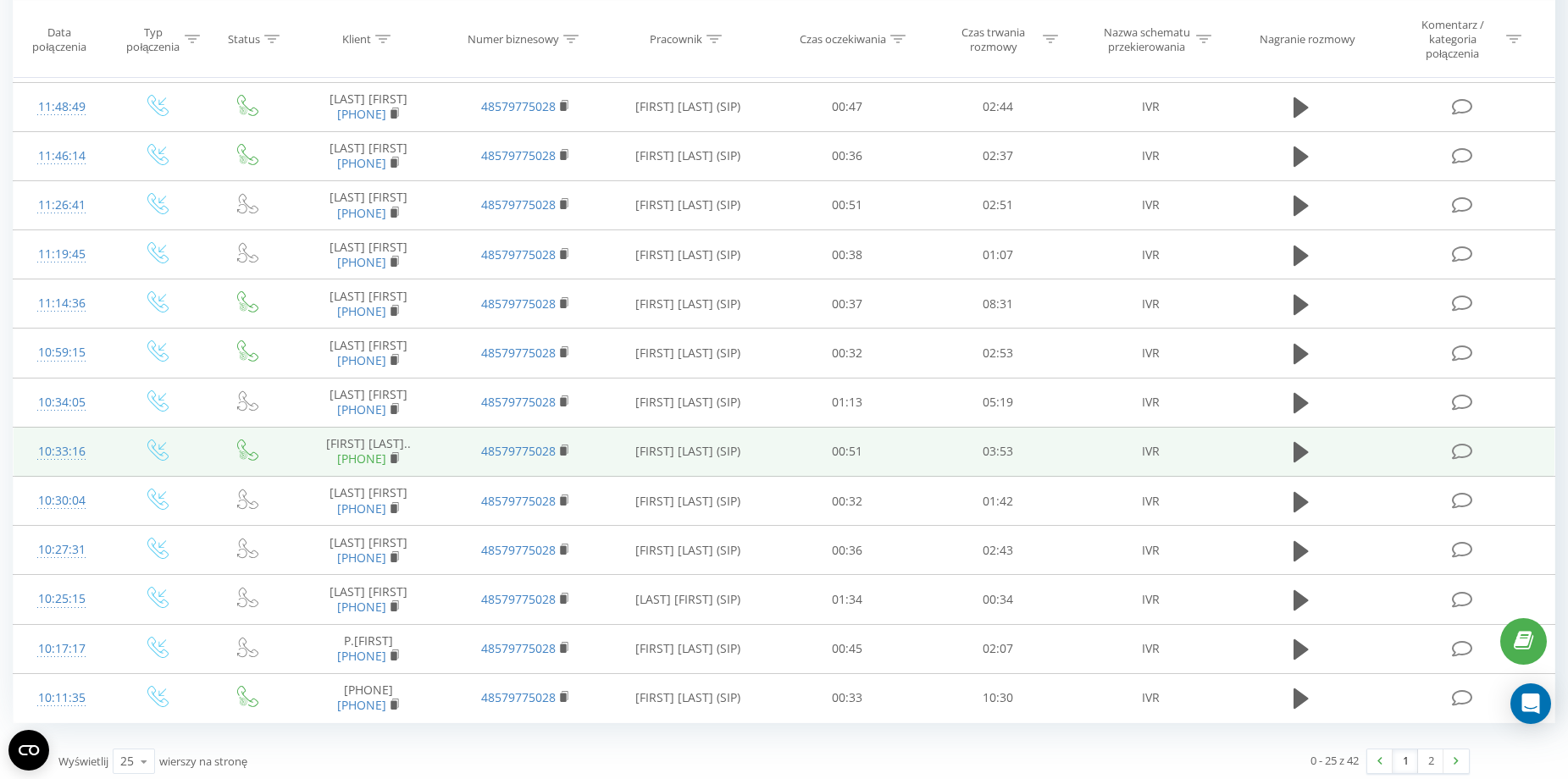 scroll, scrollTop: 784, scrollLeft: 0, axis: vertical 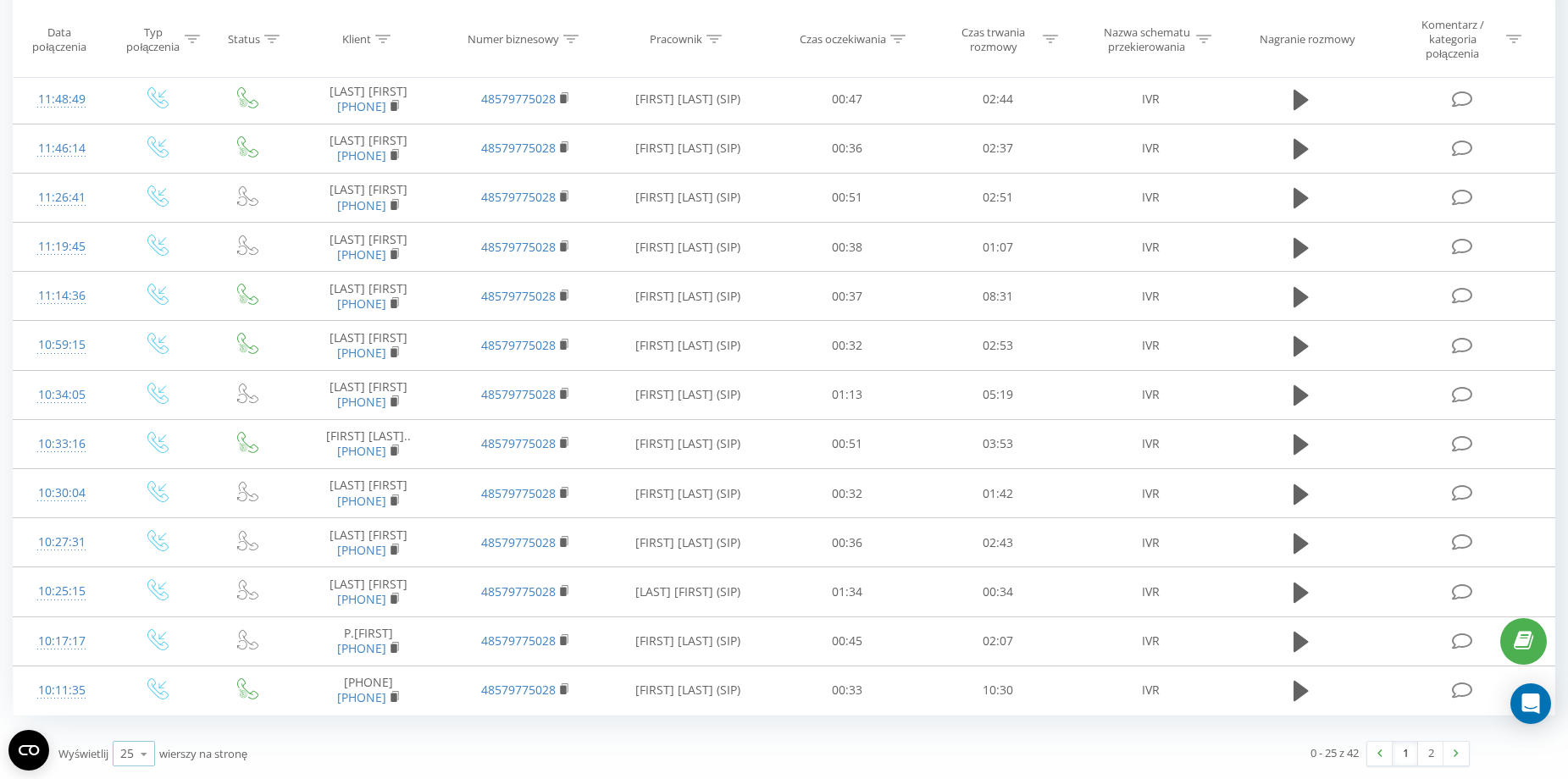 click at bounding box center (144, 754) 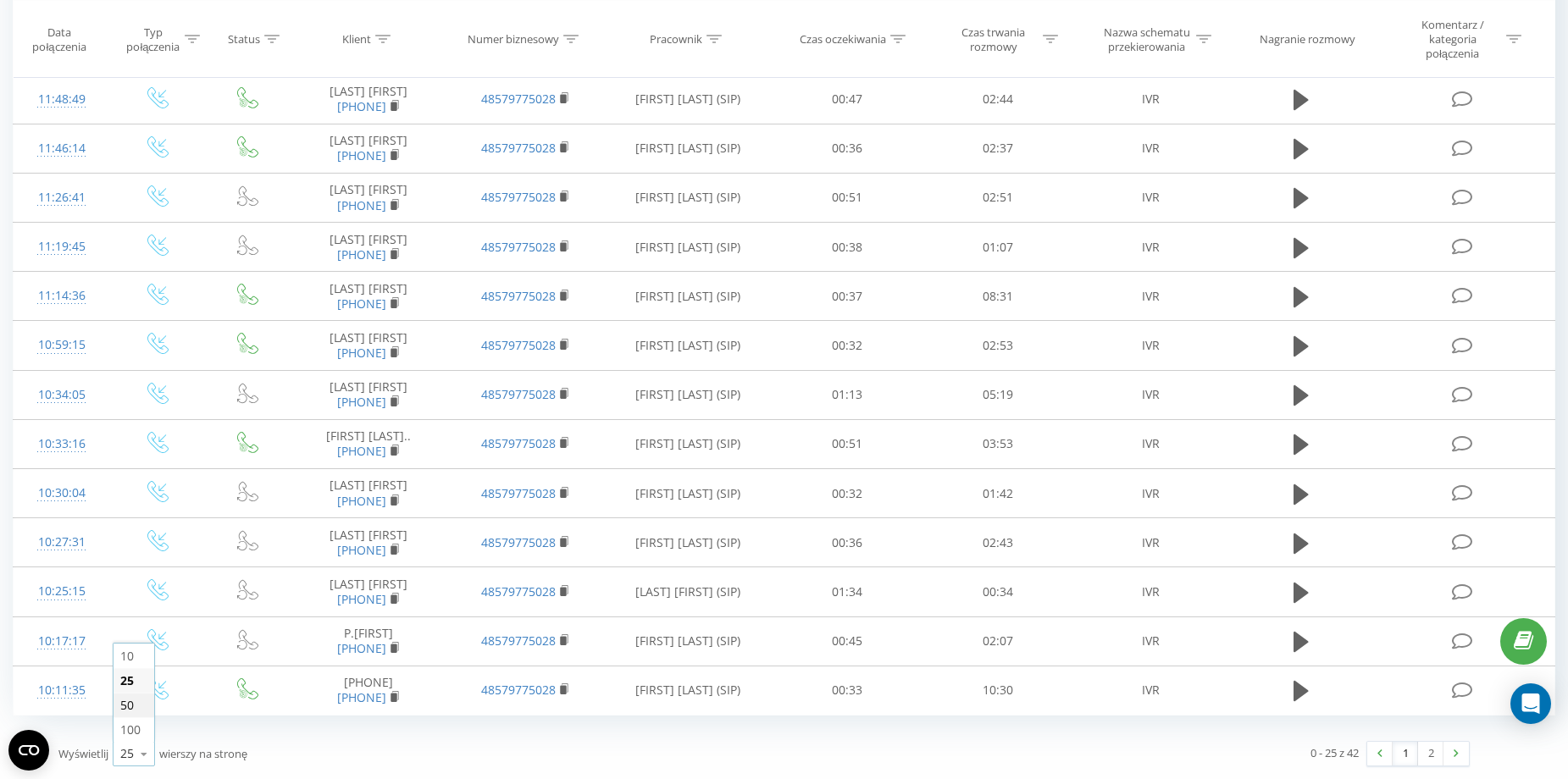 click on "50" at bounding box center [134, 704] 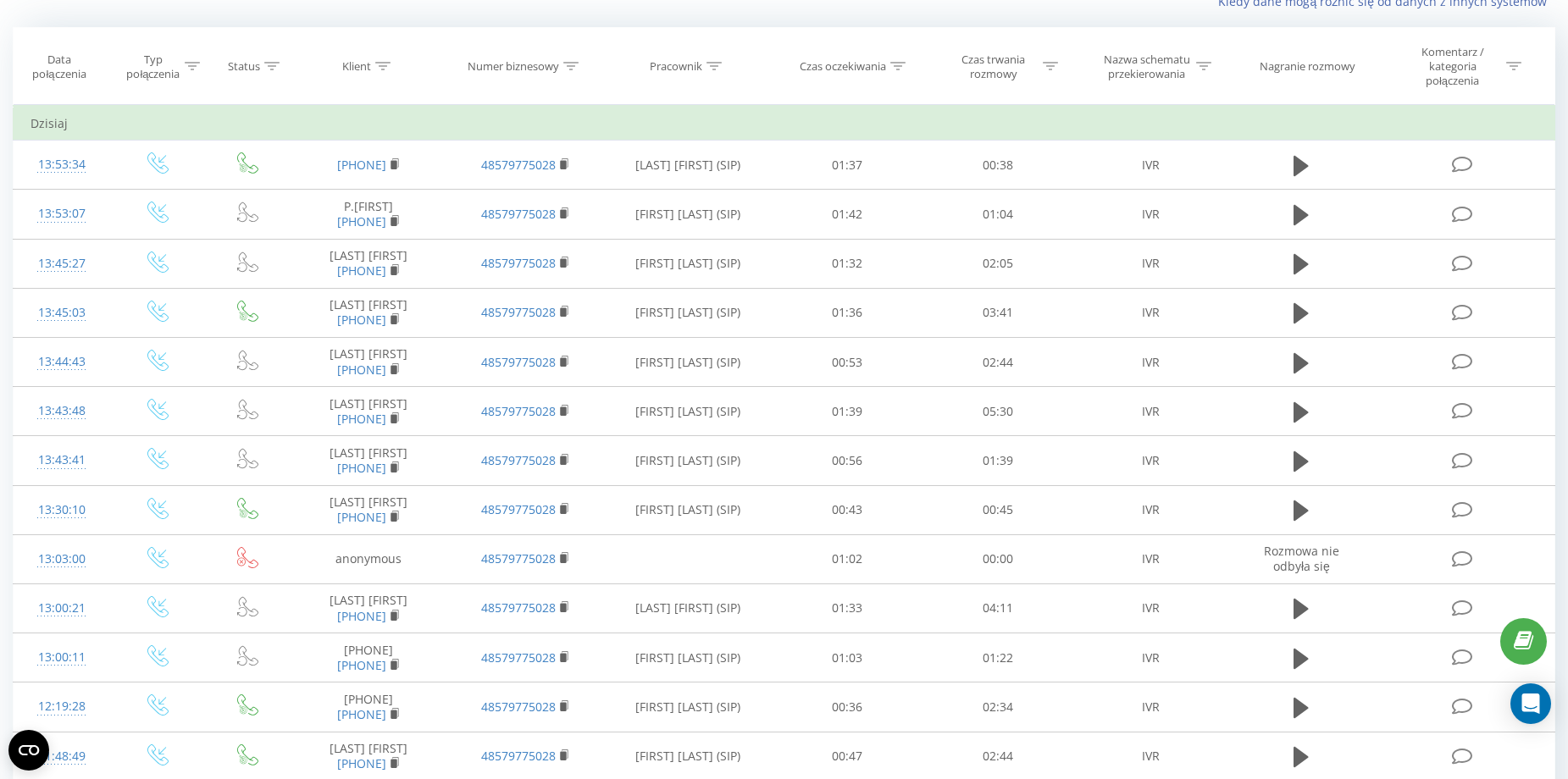 scroll, scrollTop: 0, scrollLeft: 0, axis: both 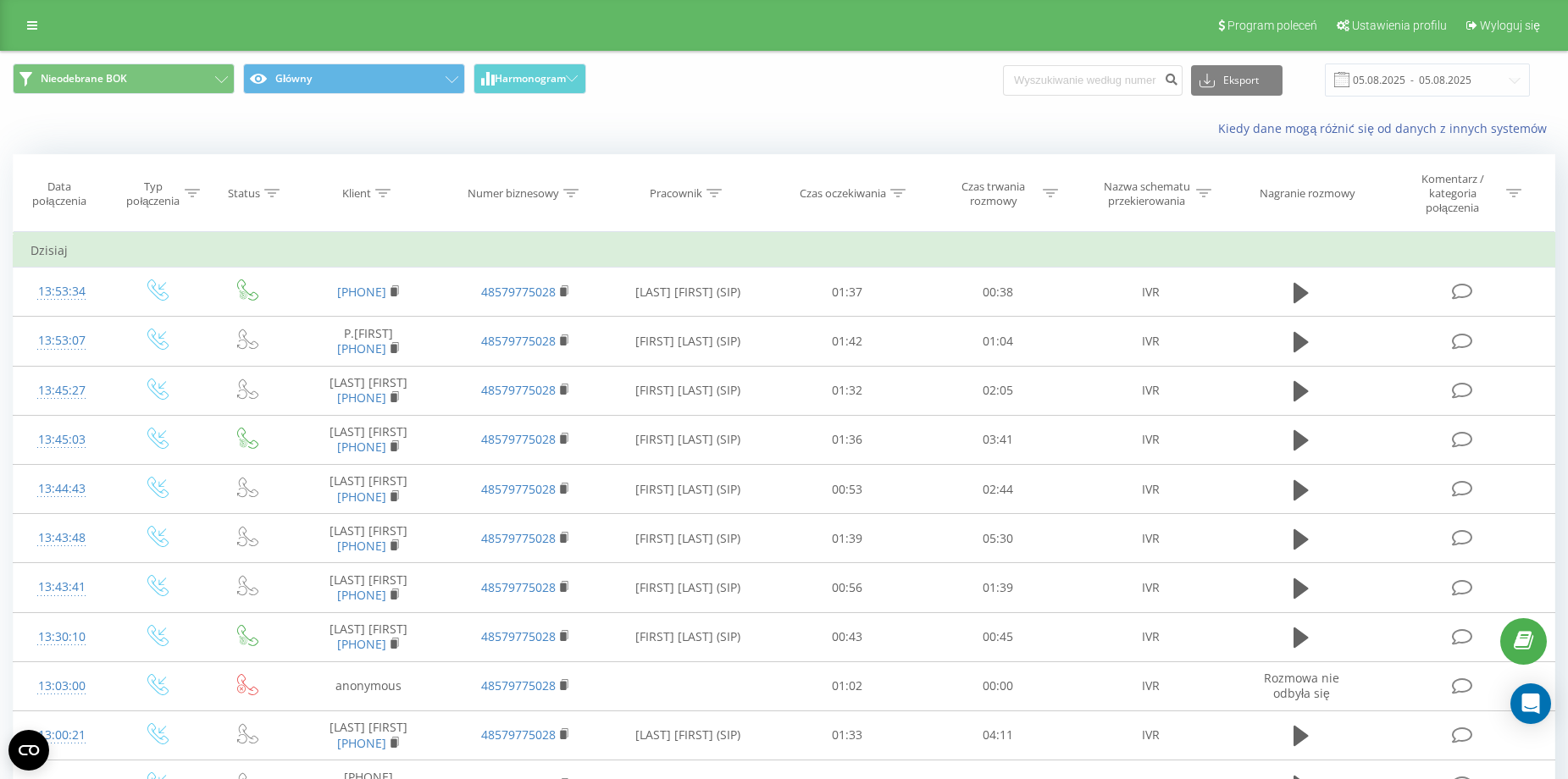 click at bounding box center (272, 193) 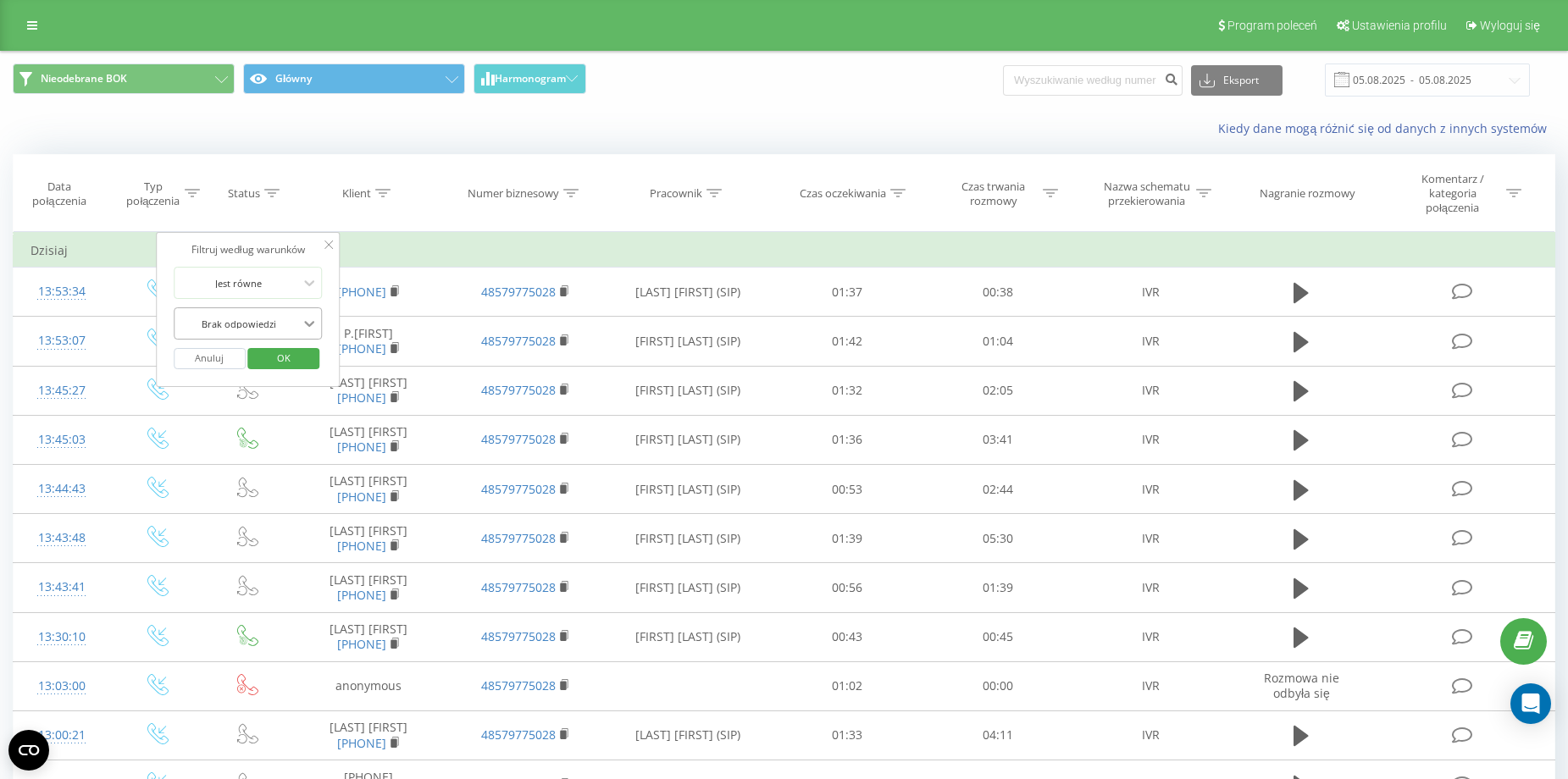 click 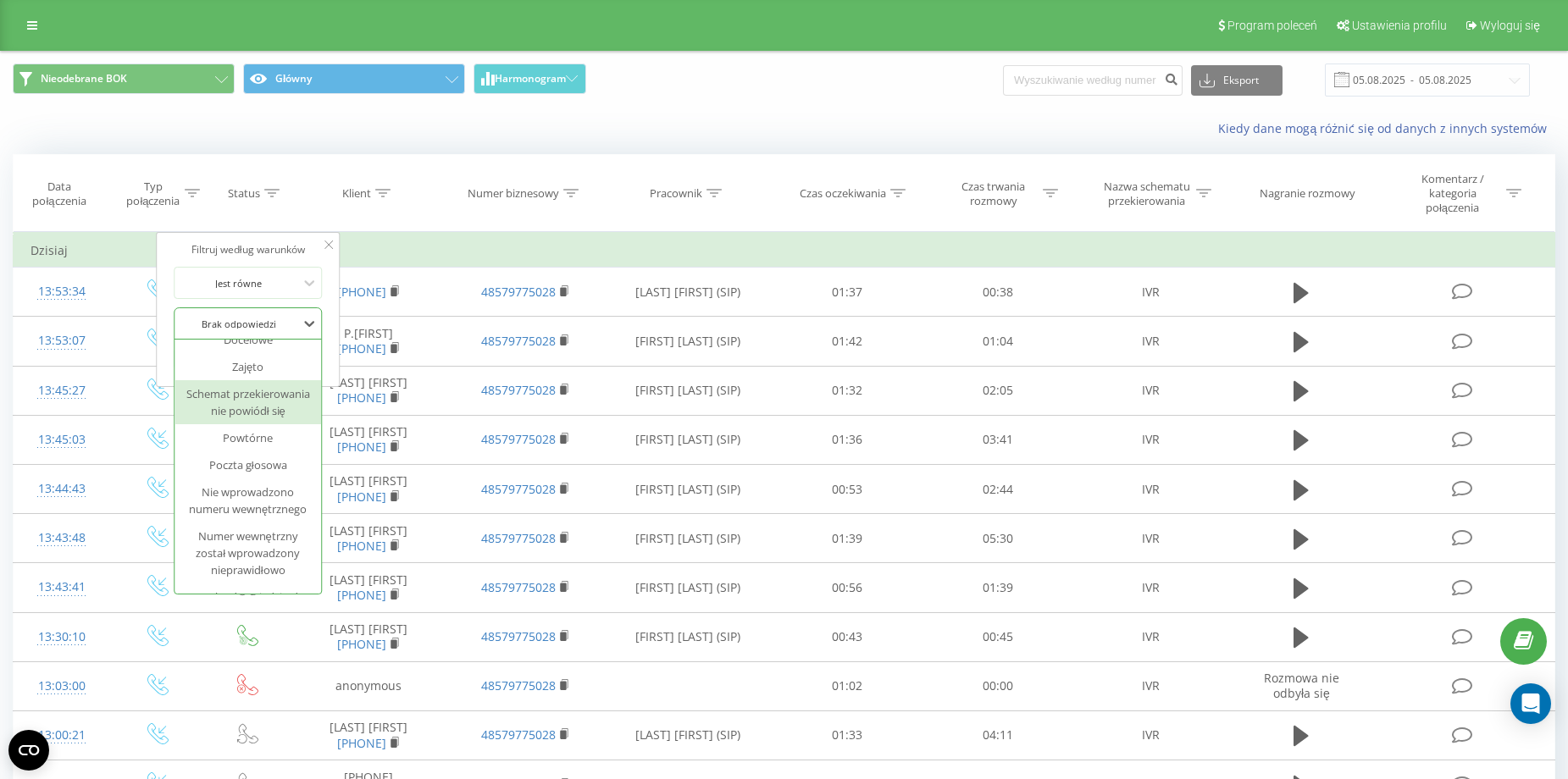 scroll, scrollTop: 268, scrollLeft: 0, axis: vertical 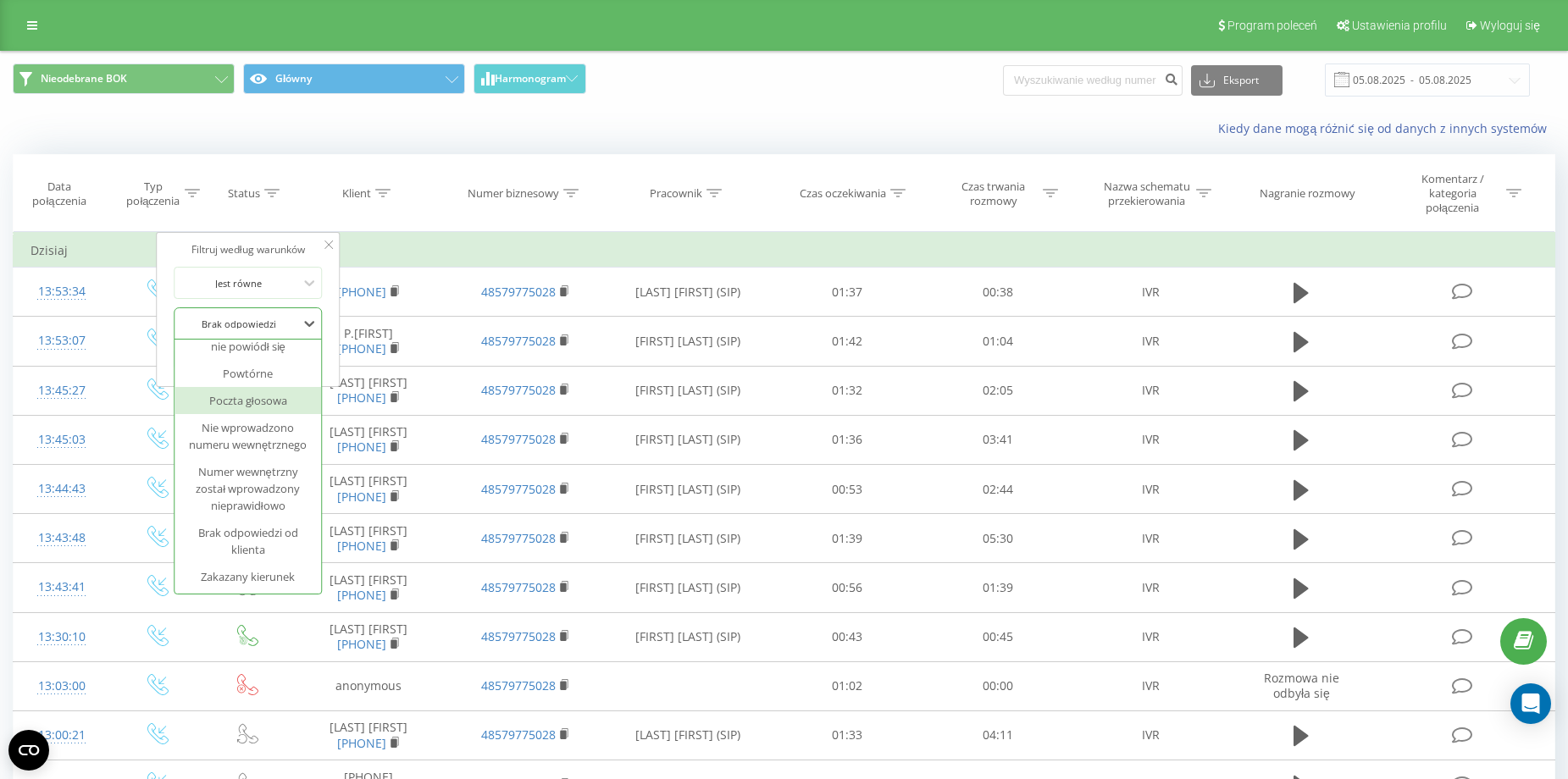 click on "Kiedy dane mogą różnić się od danych z innych systemów" at bounding box center [784, 129] 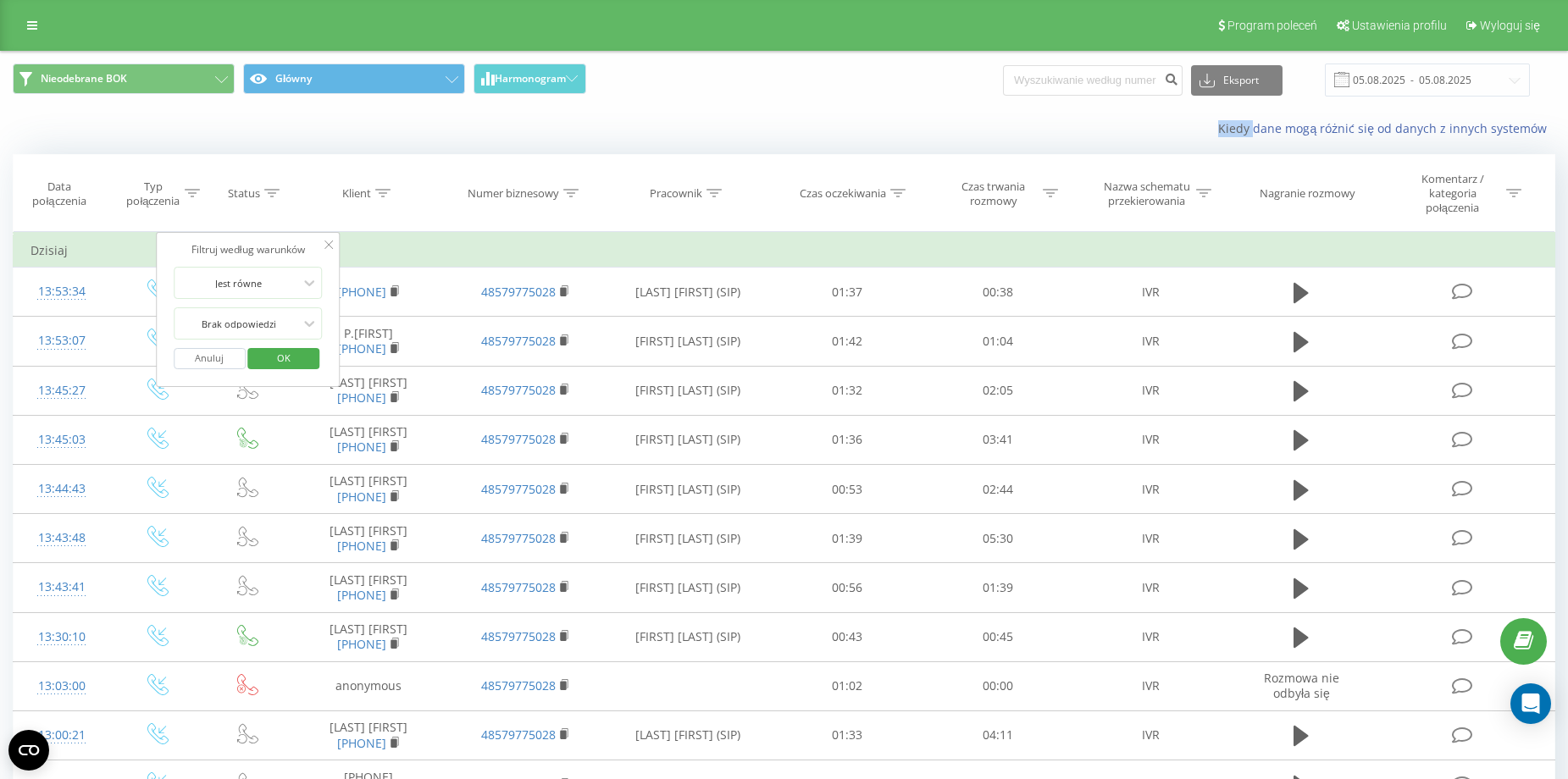 click on "Kiedy dane mogą różnić się od danych z innych systemów" at bounding box center (784, 129) 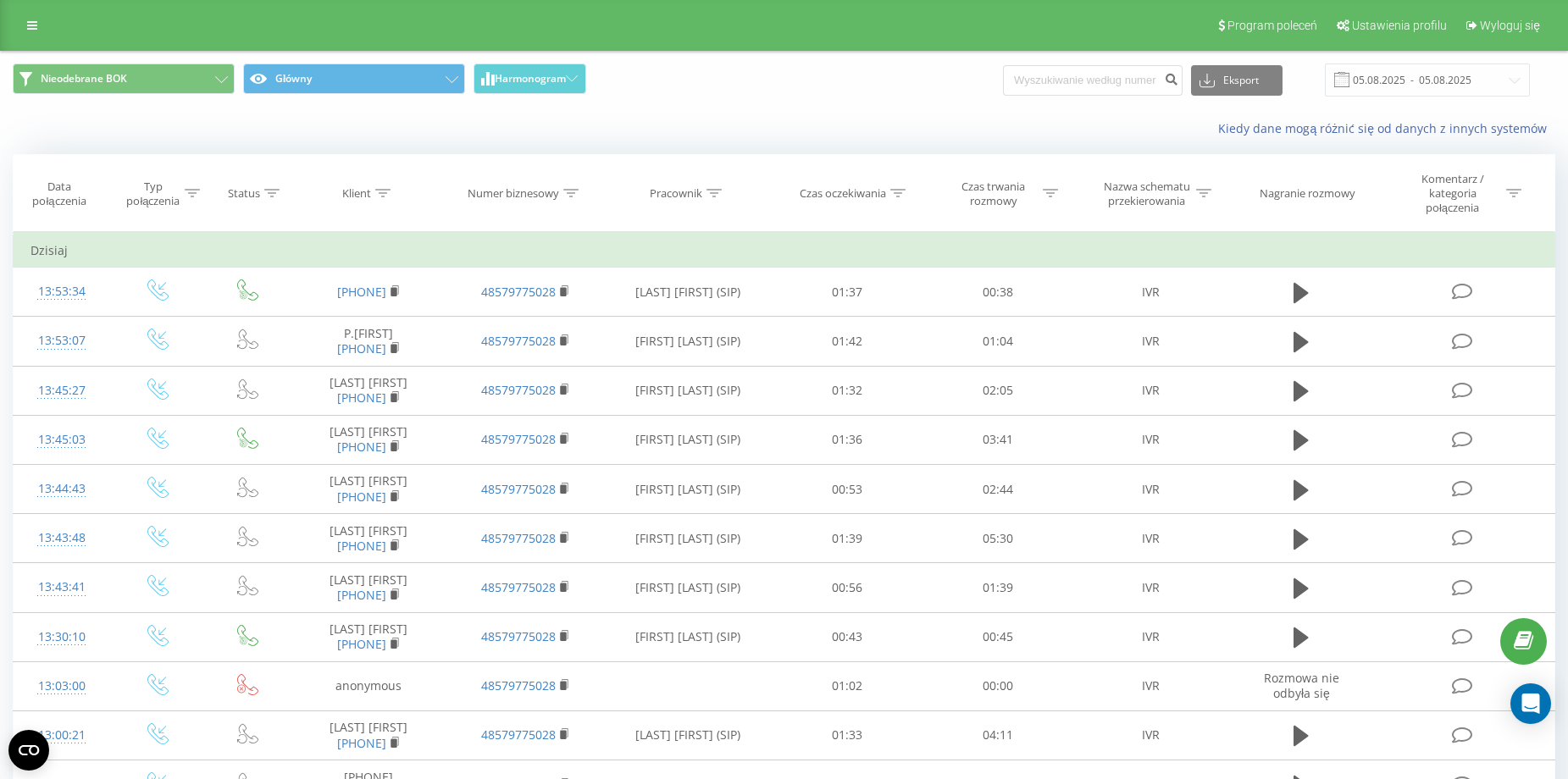 click 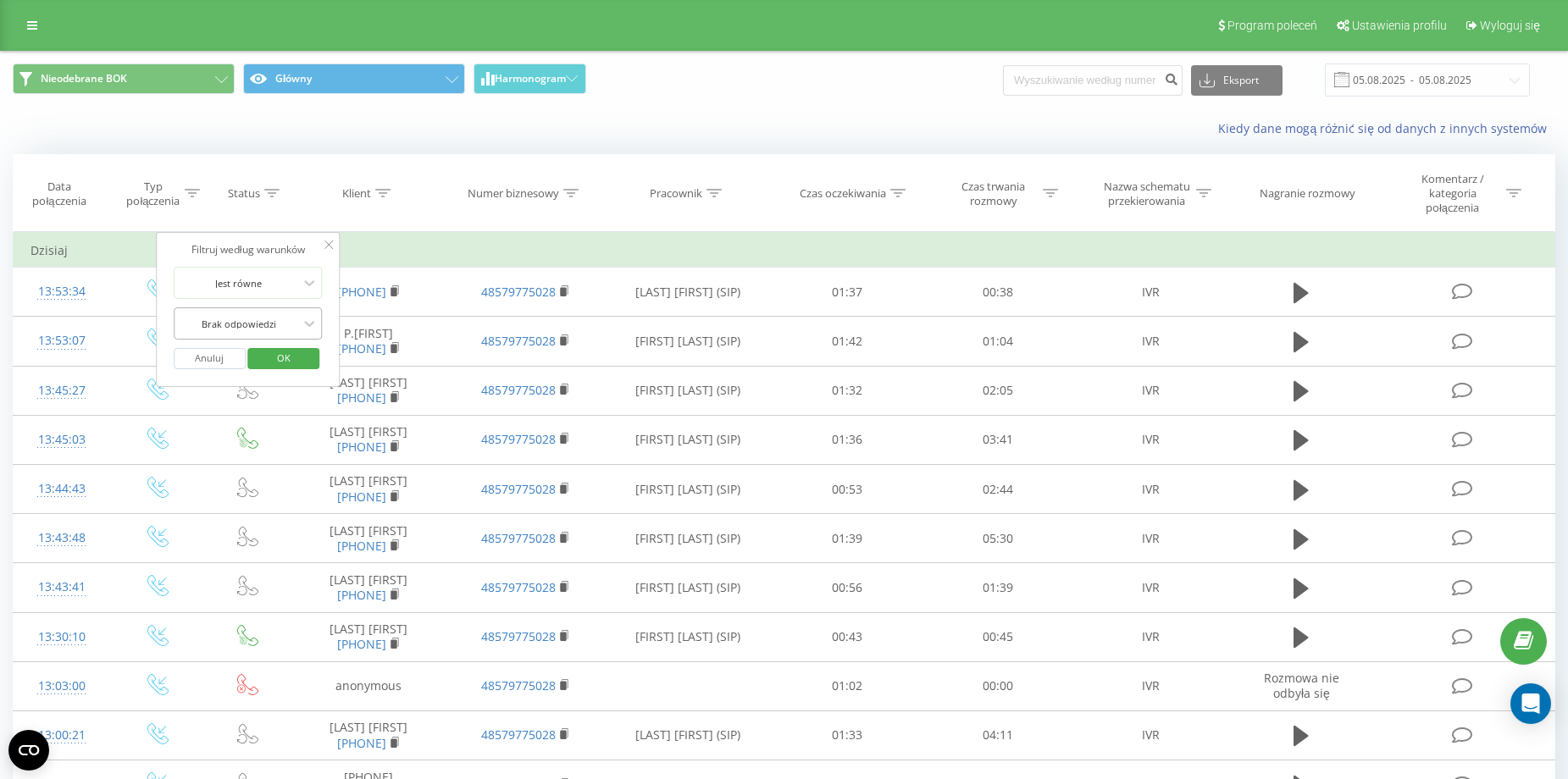 click at bounding box center [239, 323] 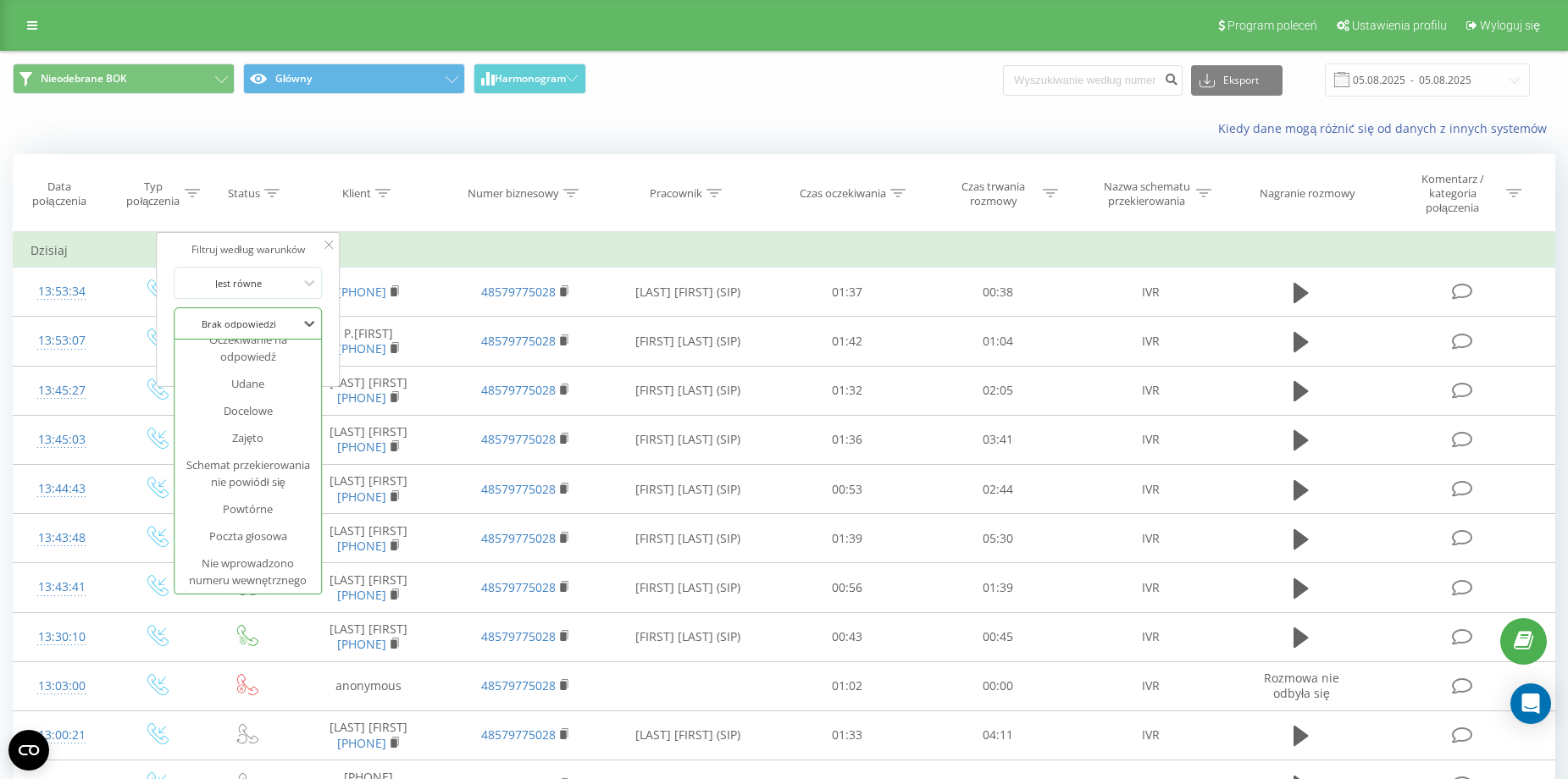 scroll, scrollTop: 254, scrollLeft: 0, axis: vertical 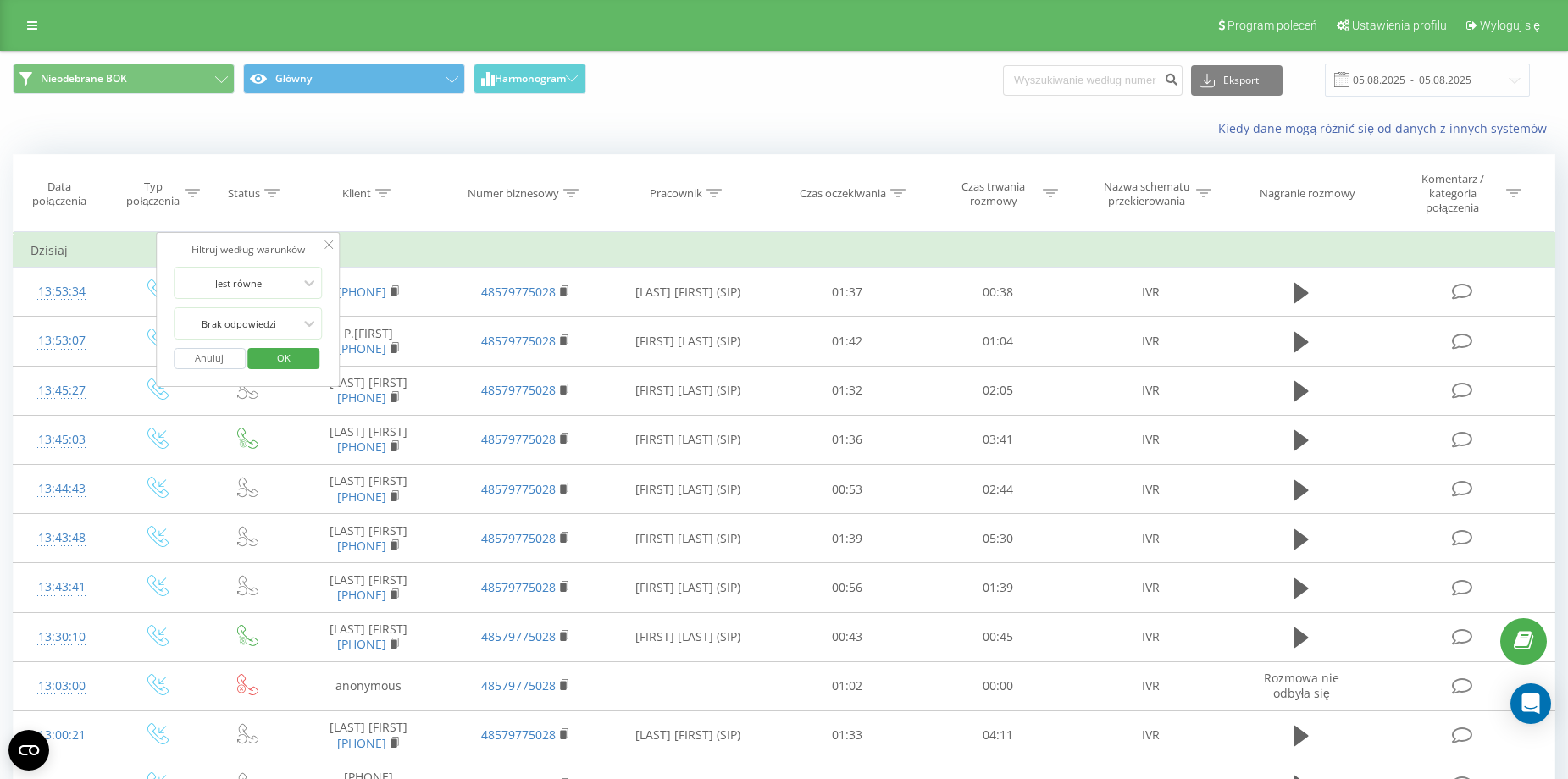 click on "Kiedy dane mogą różnić się od danych z innych systemów" at bounding box center [784, 129] 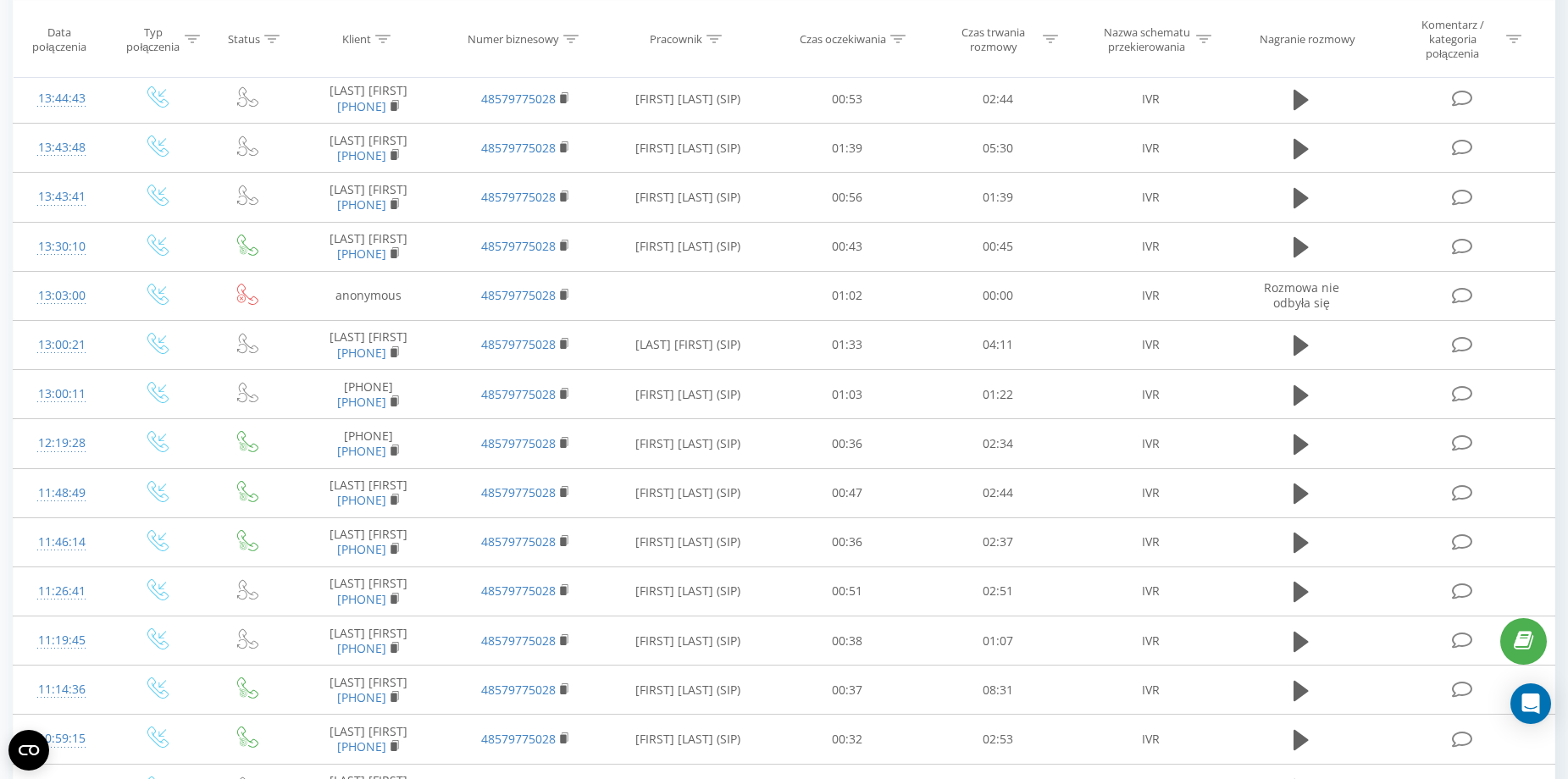 scroll, scrollTop: 0, scrollLeft: 0, axis: both 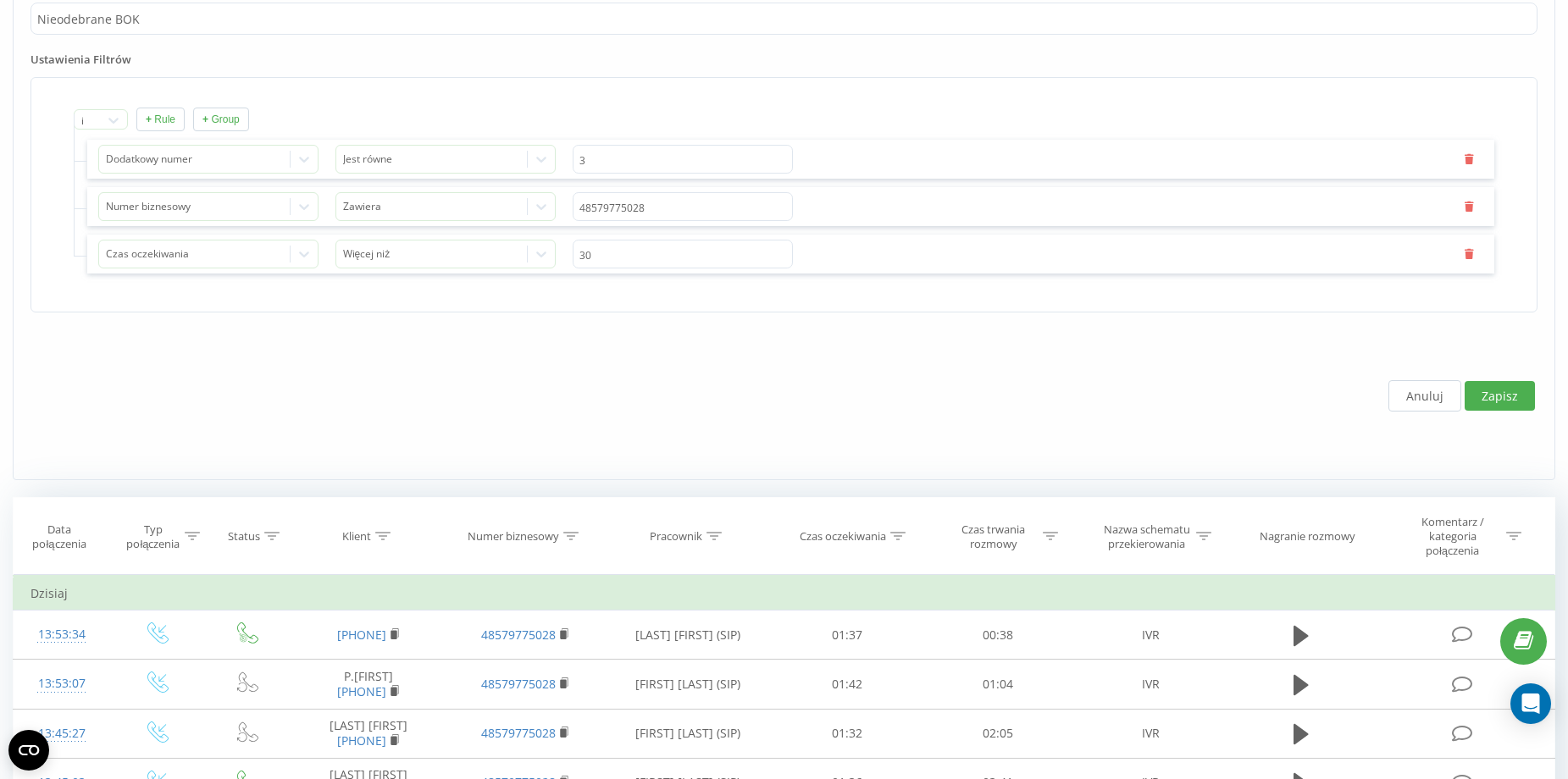 click on "Zapisz" at bounding box center [1499, 395] 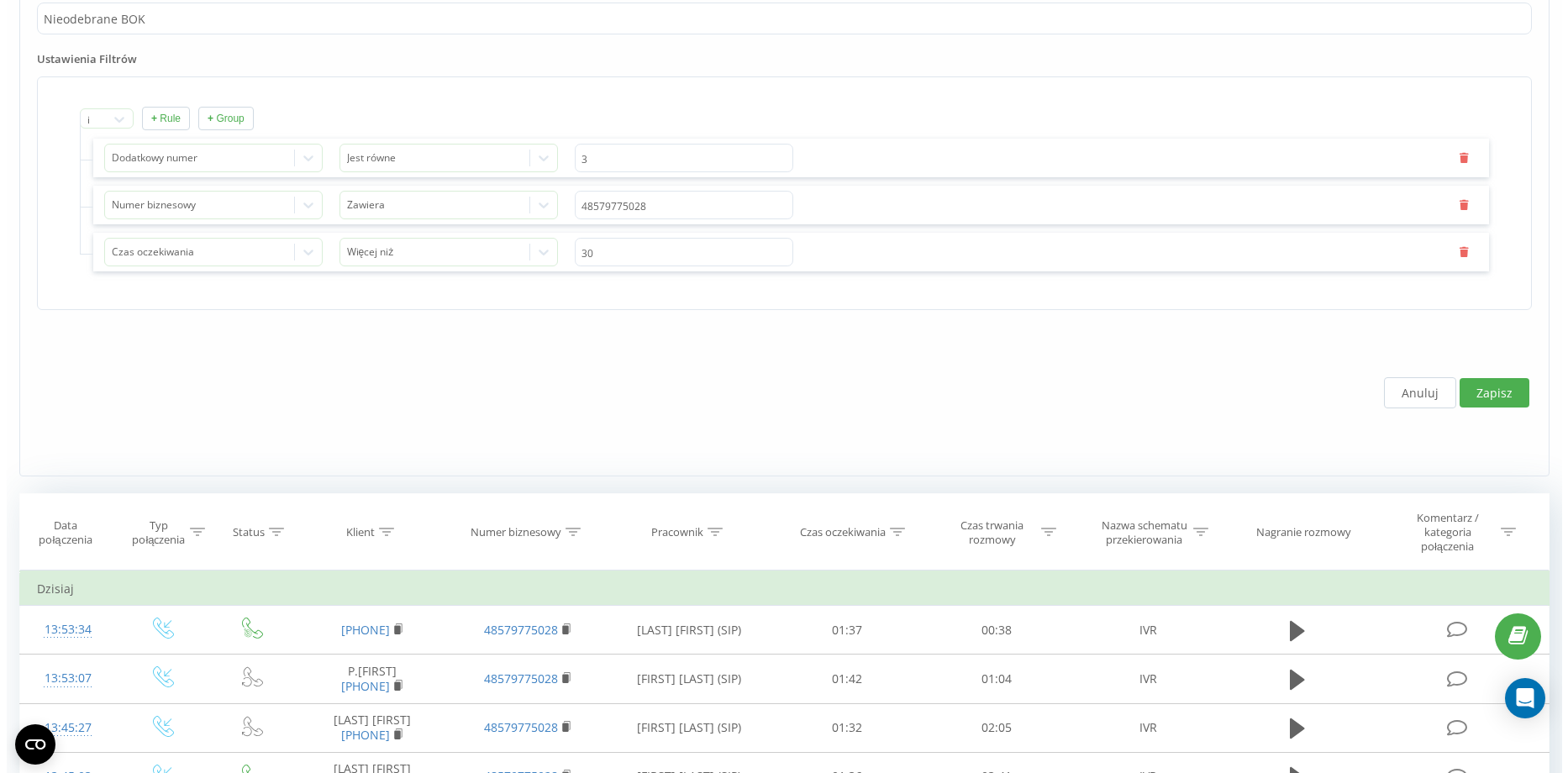 scroll, scrollTop: 0, scrollLeft: 0, axis: both 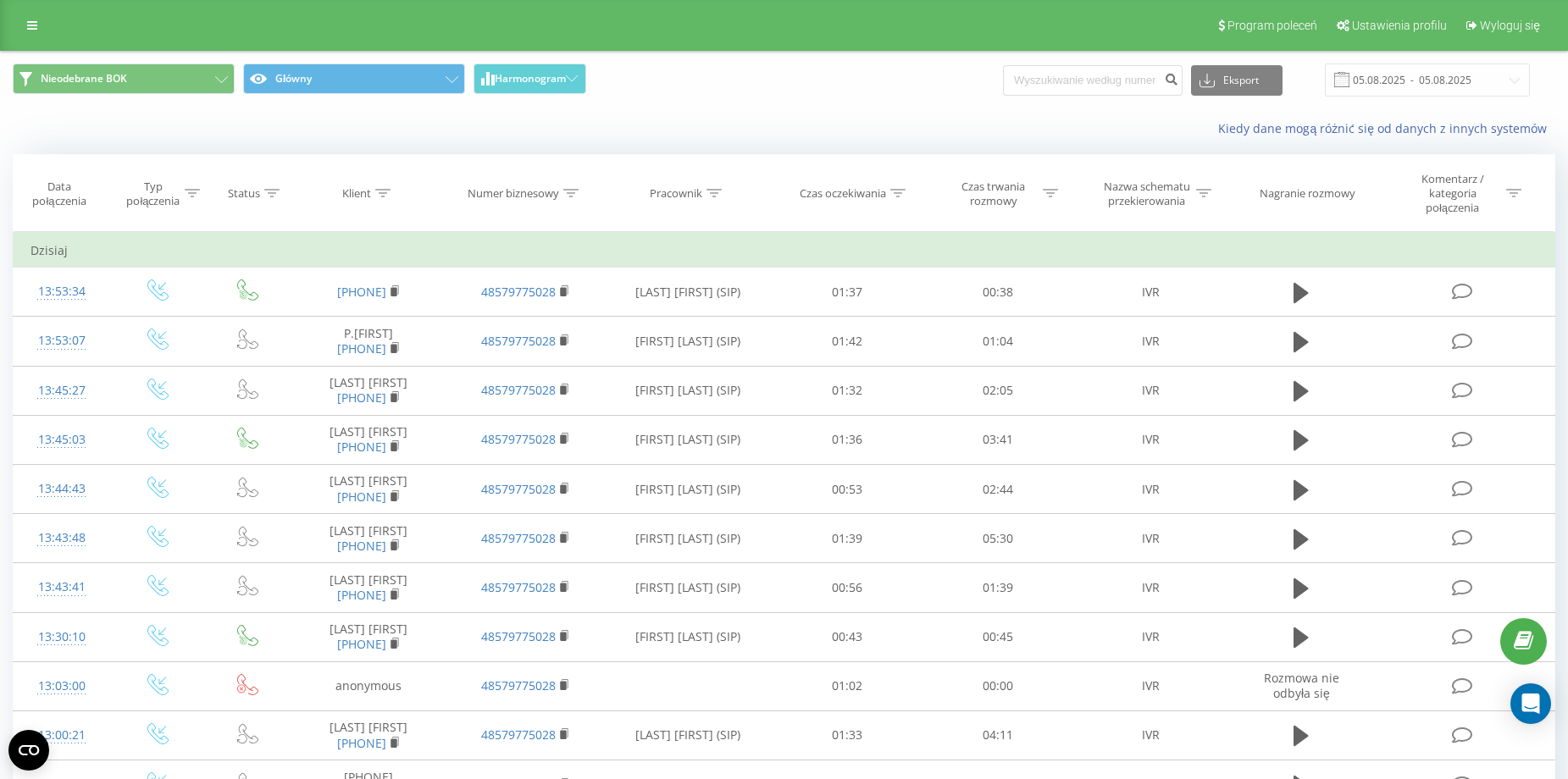 click 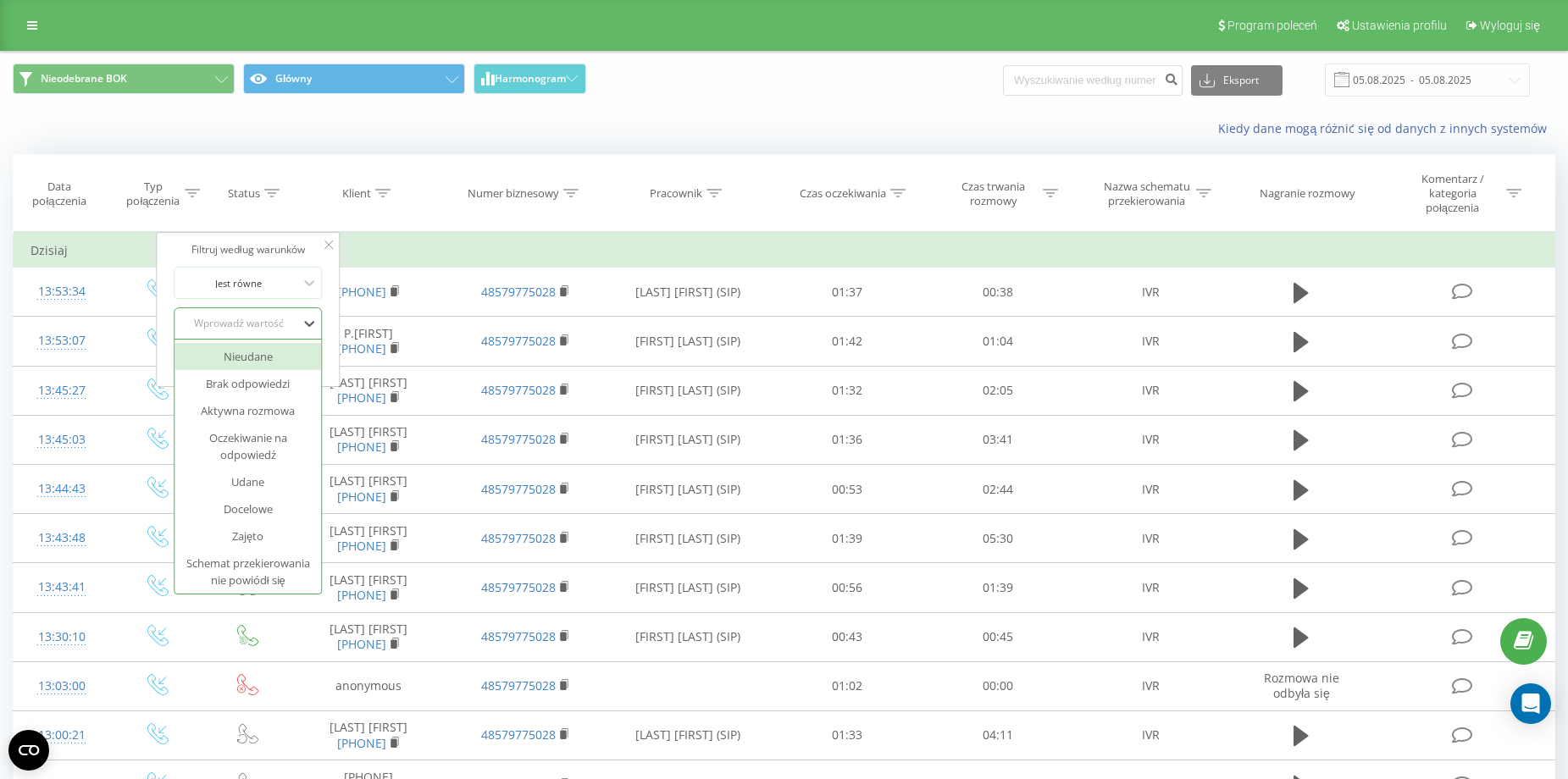 click on "Wprowadź wartość" at bounding box center (239, 323) 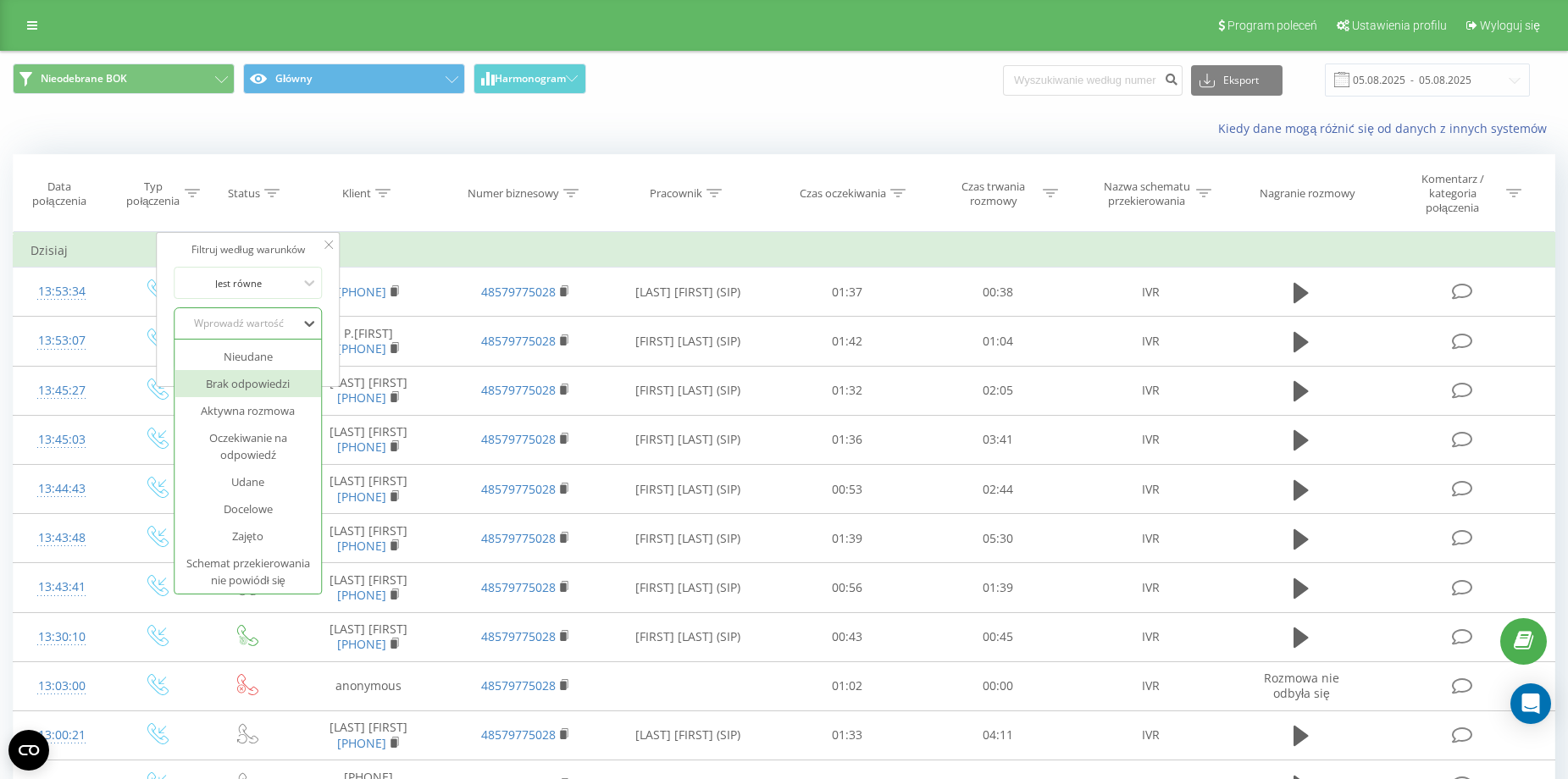 click on "Brak odpowiedzi" at bounding box center (248, 384) 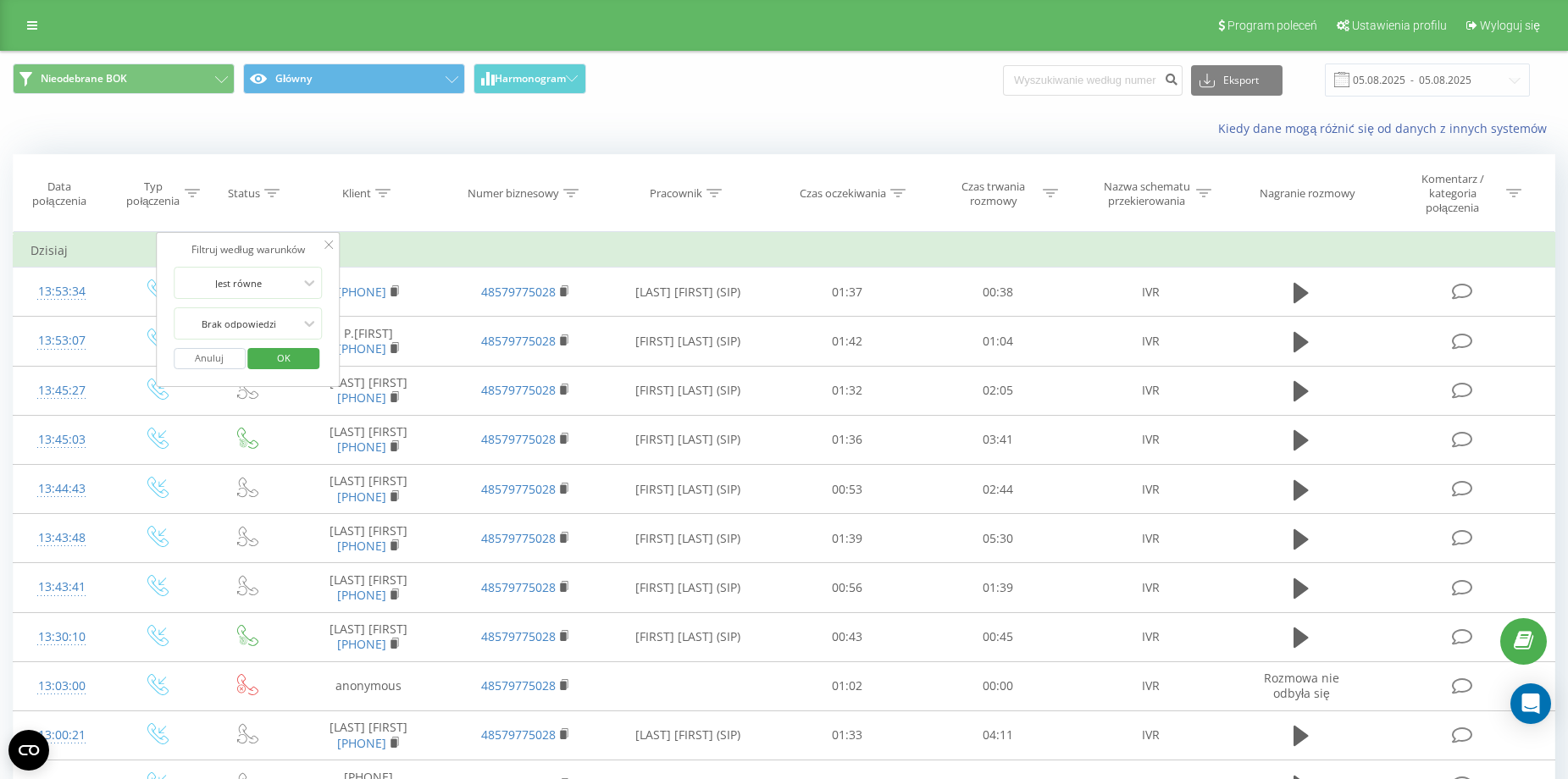 click on "OK" at bounding box center [284, 357] 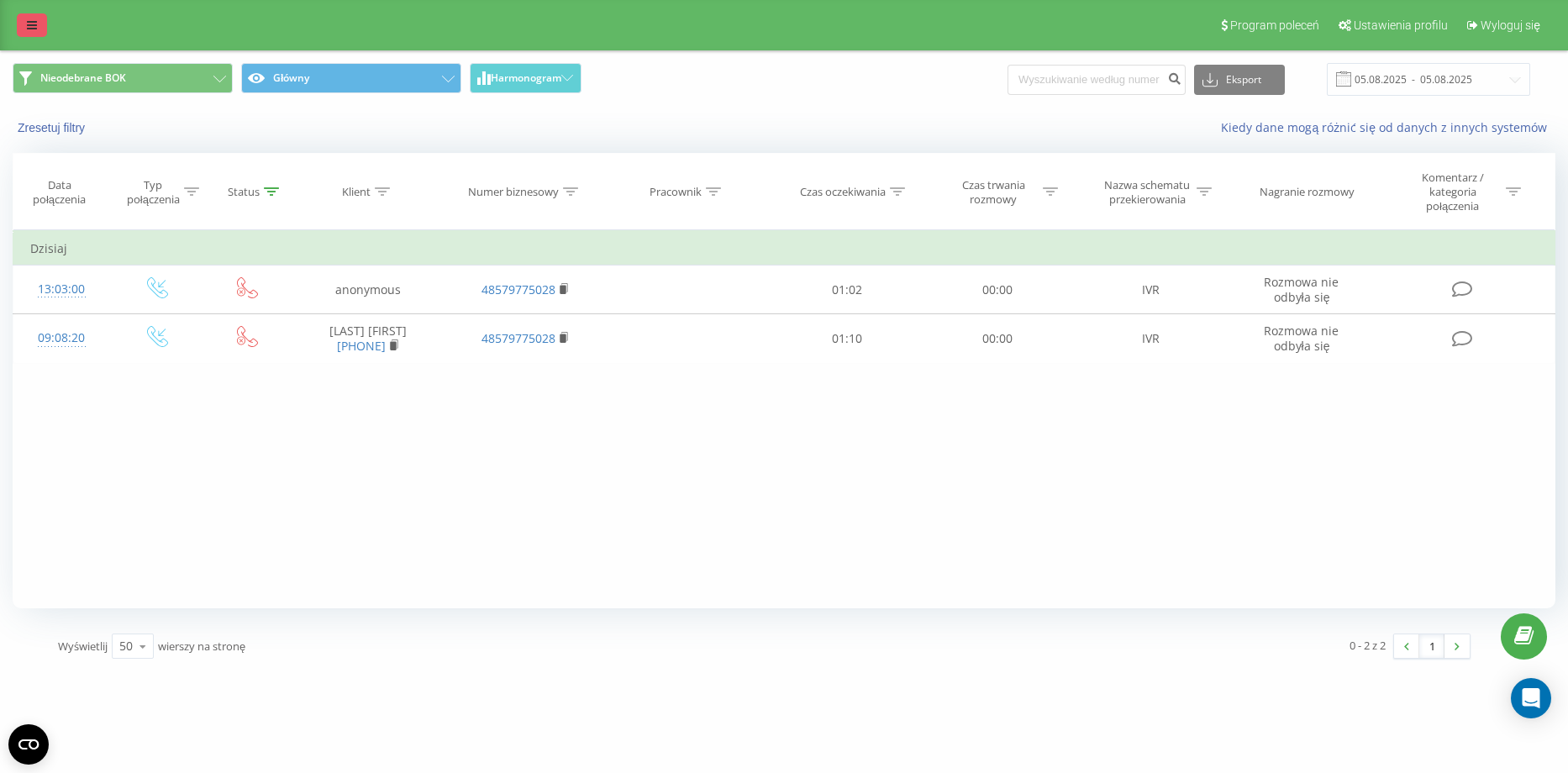 click at bounding box center (32, 25) 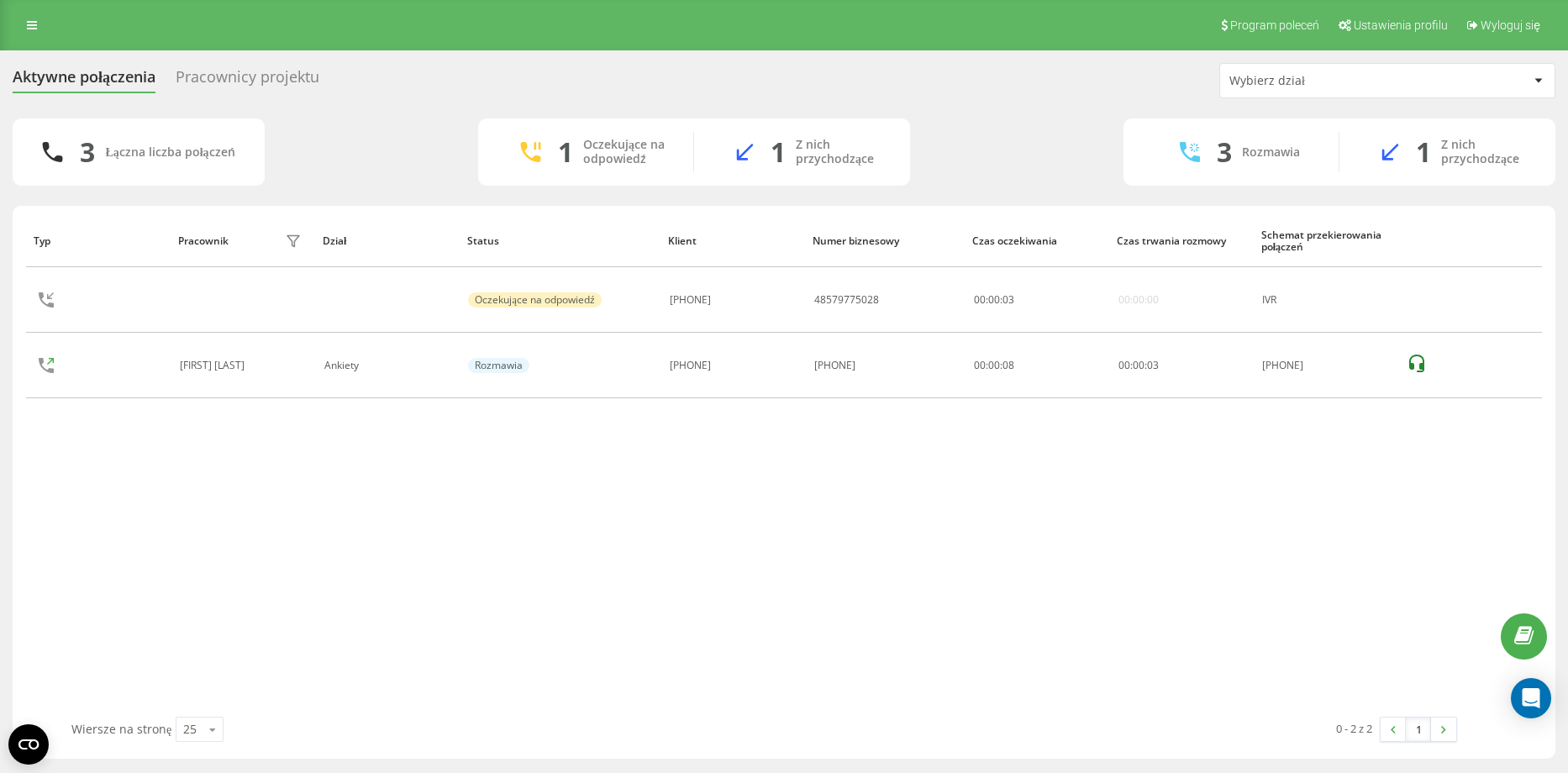 scroll, scrollTop: 0, scrollLeft: 0, axis: both 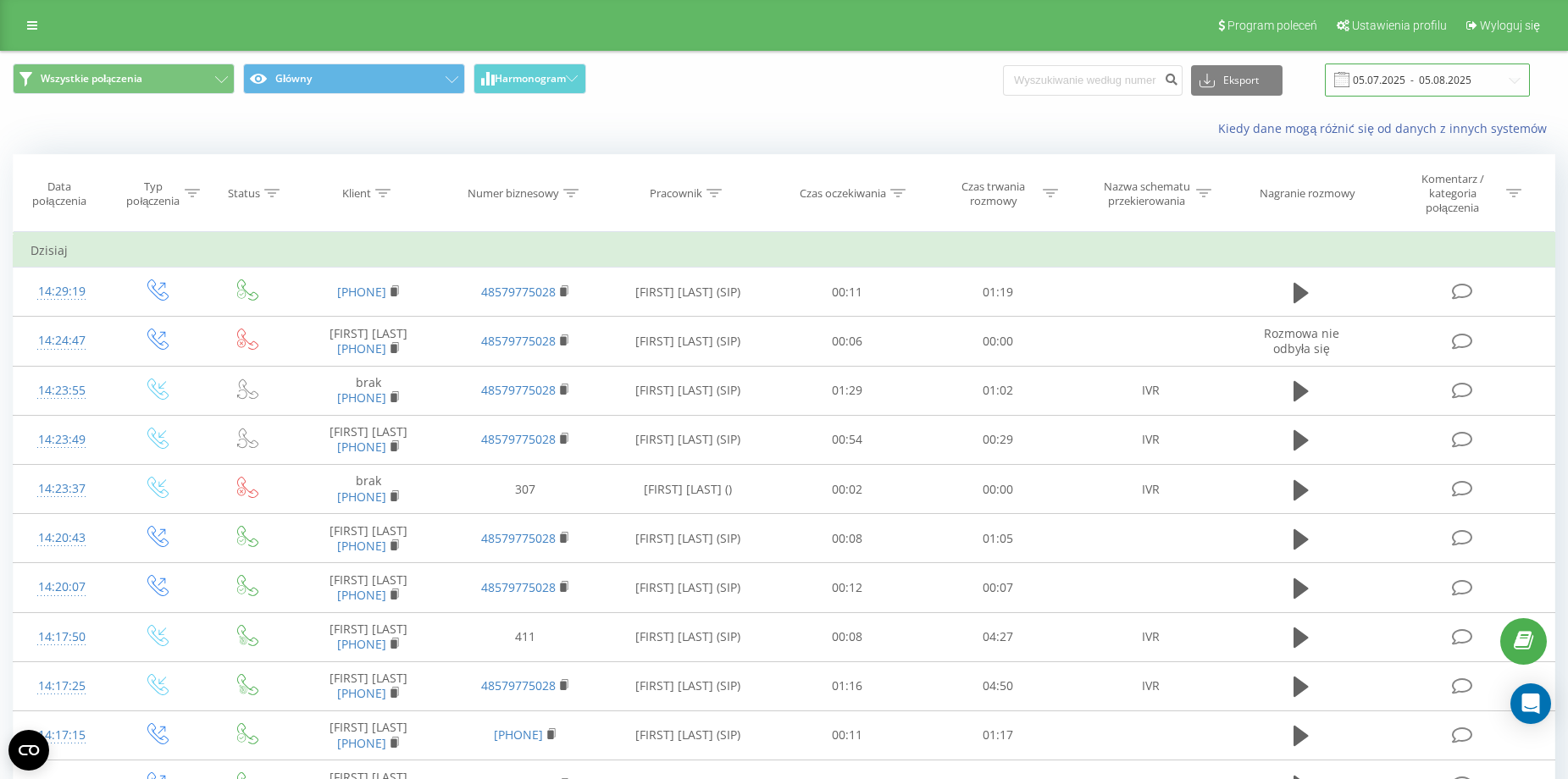 click on "05.07.2025  -  05.08.2025" at bounding box center [1427, 80] 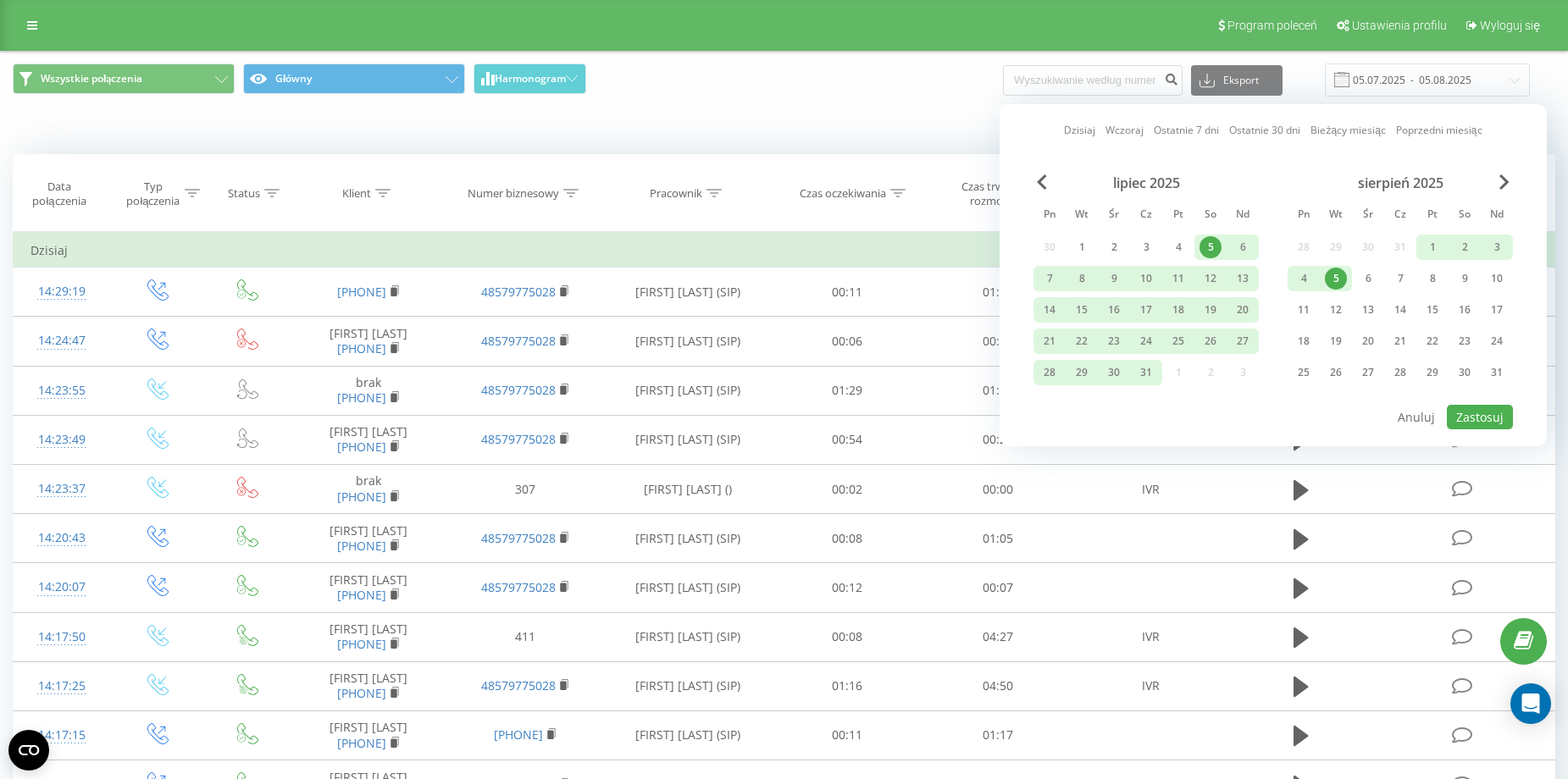 click on "5" at bounding box center (1336, 279) 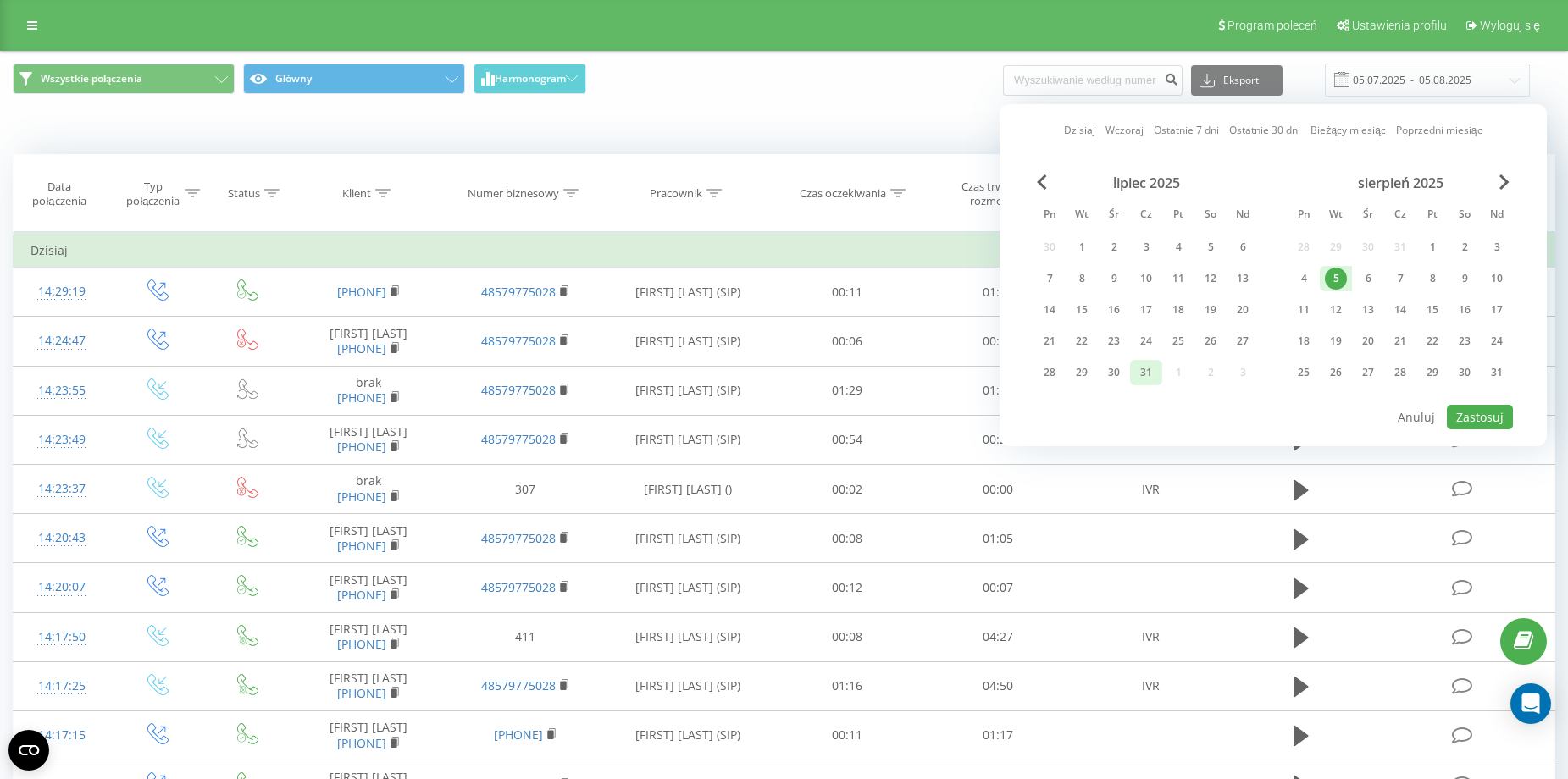 click on "31" at bounding box center (1146, 373) 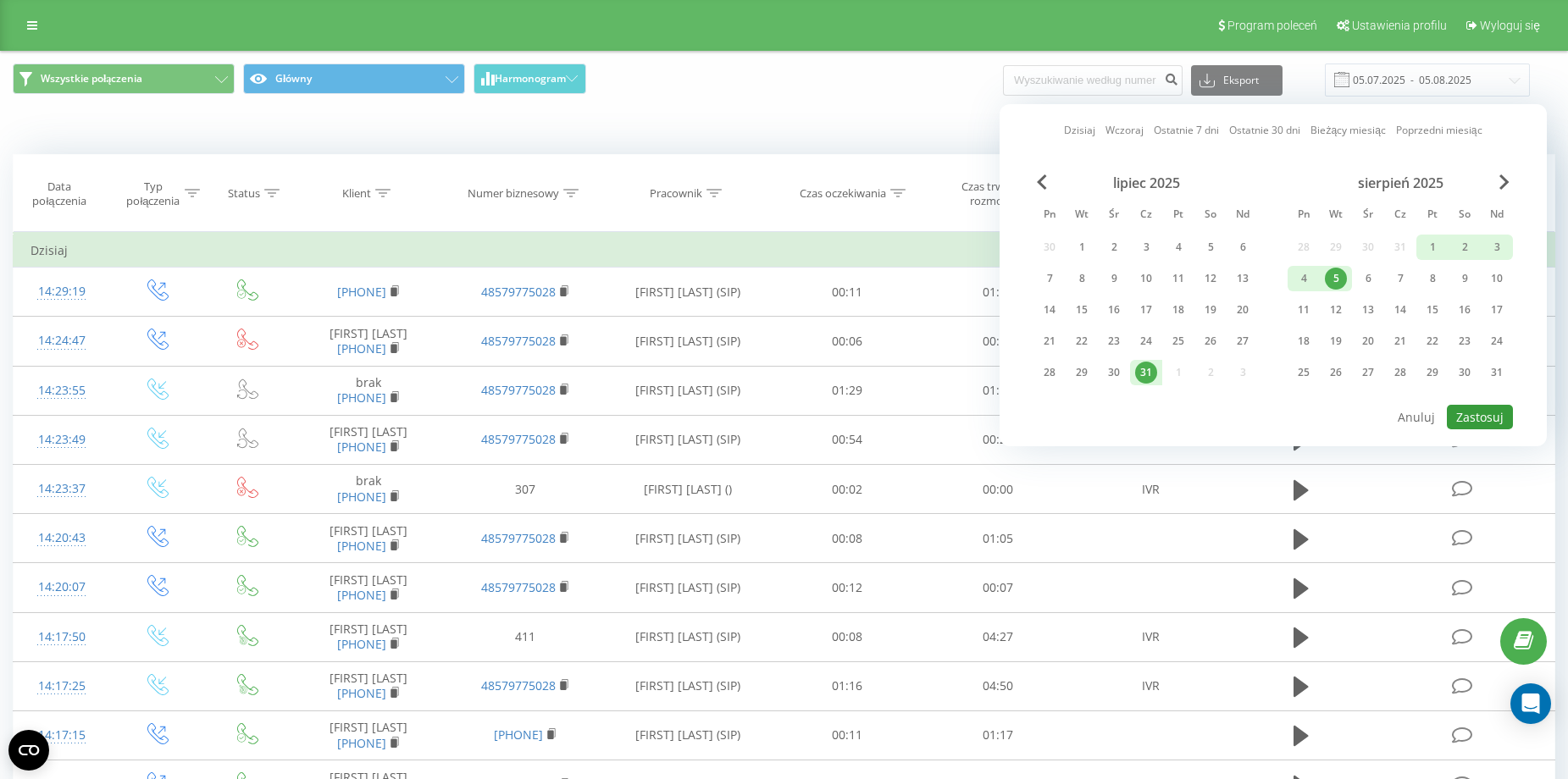 click on "Zastosuj" at bounding box center [1480, 417] 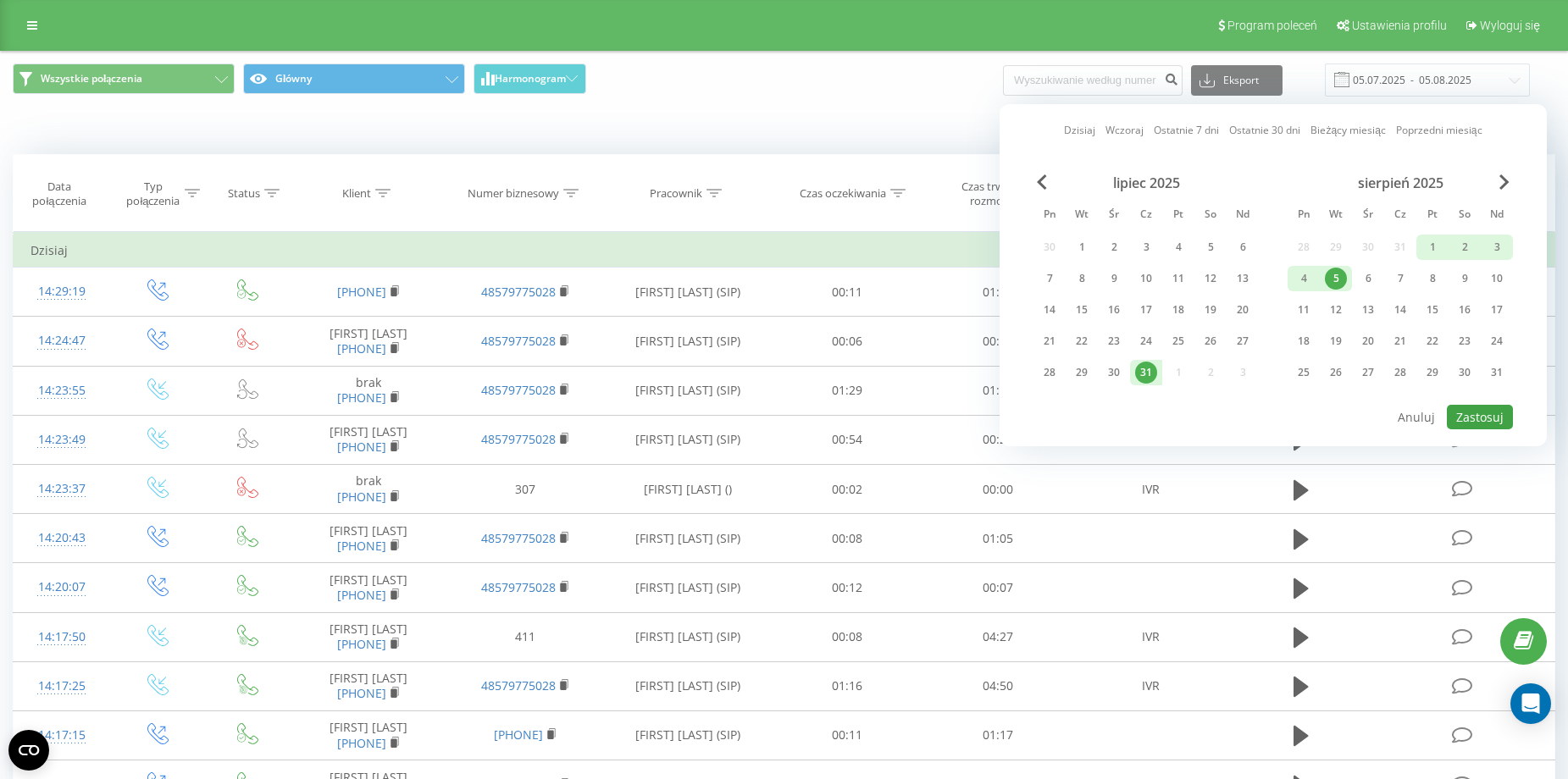 type on "31.07.2025  -  05.08.2025" 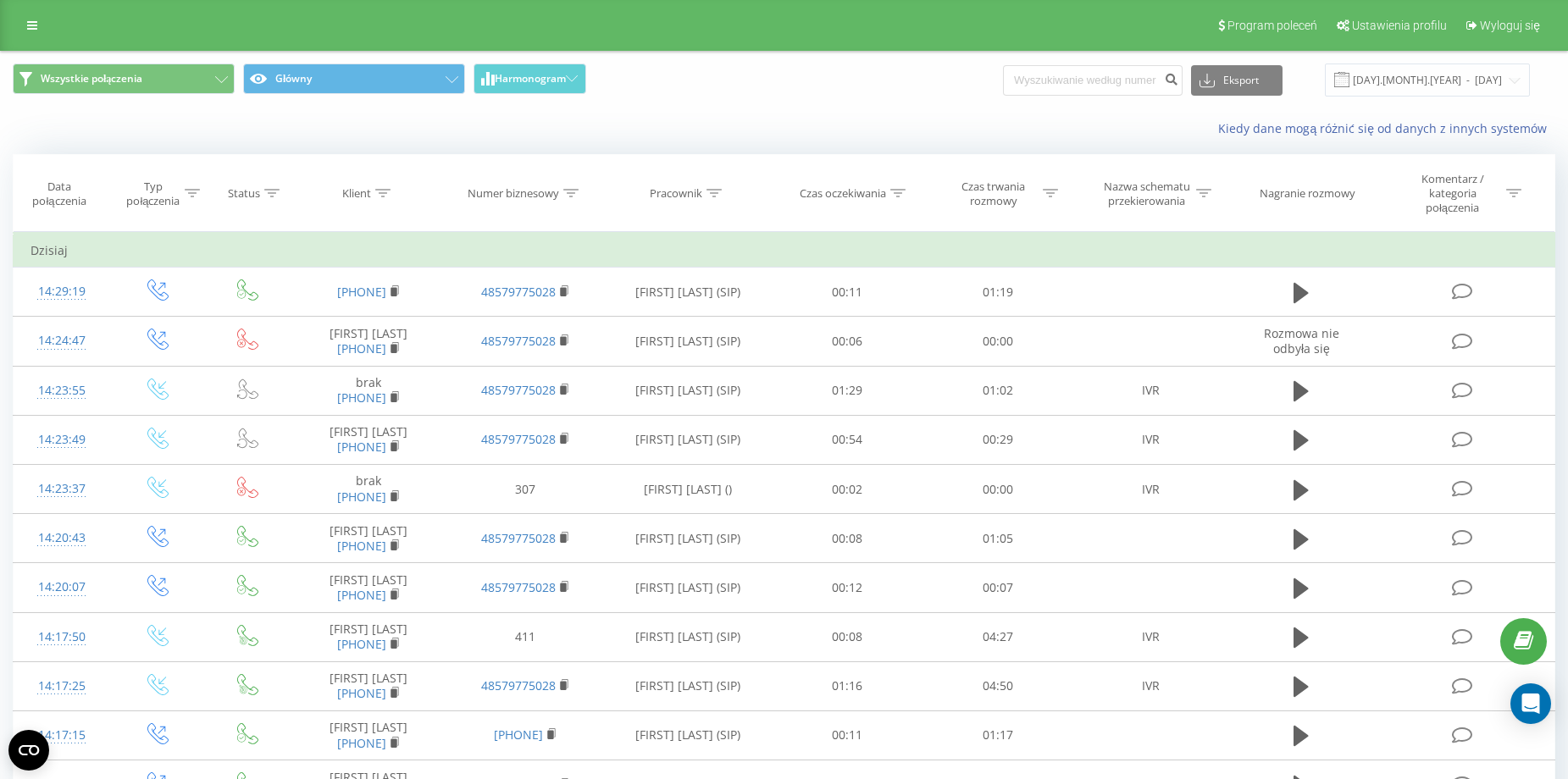 click on "Klient" at bounding box center [368, 193] 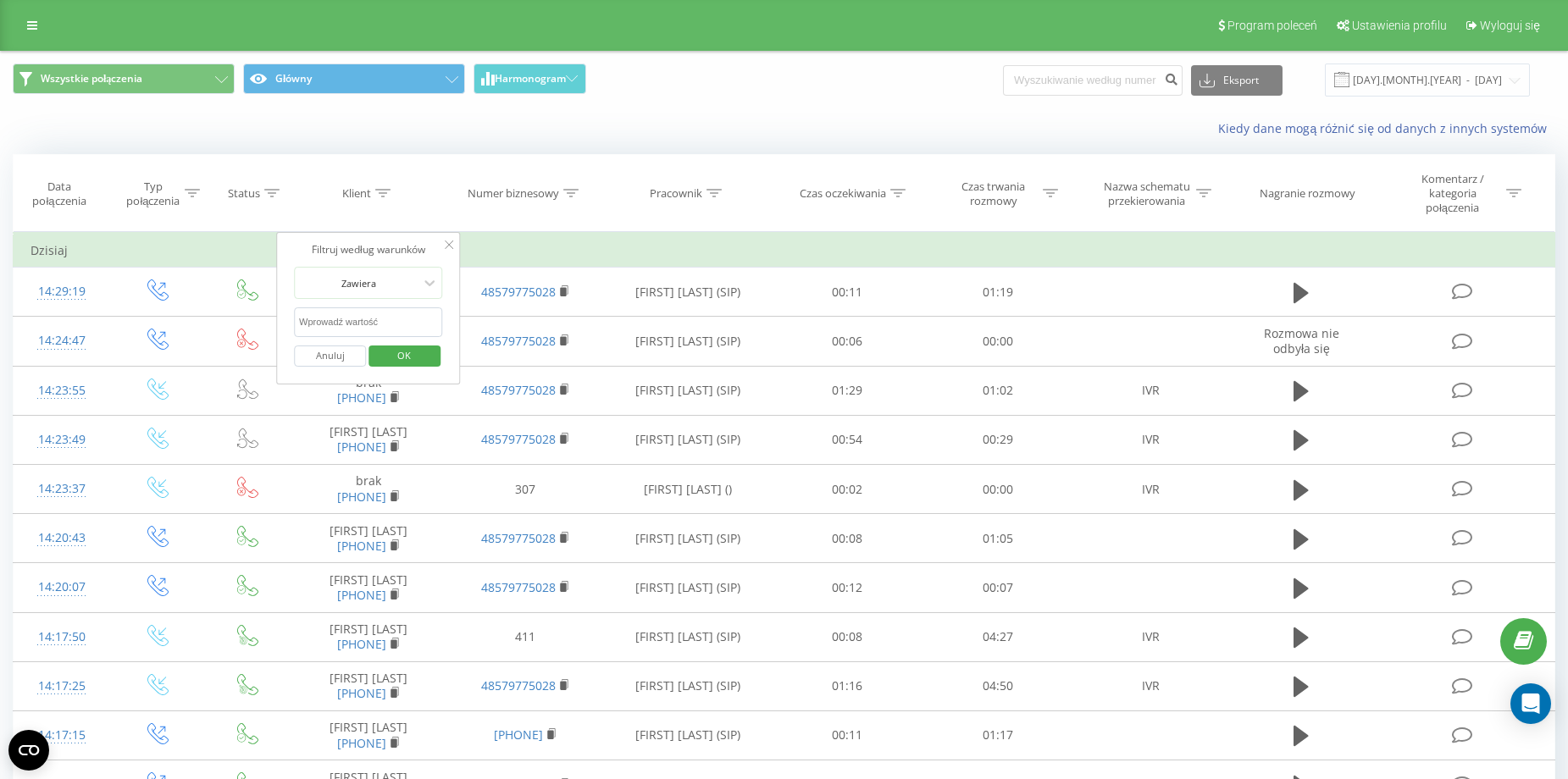 click at bounding box center (368, 322) 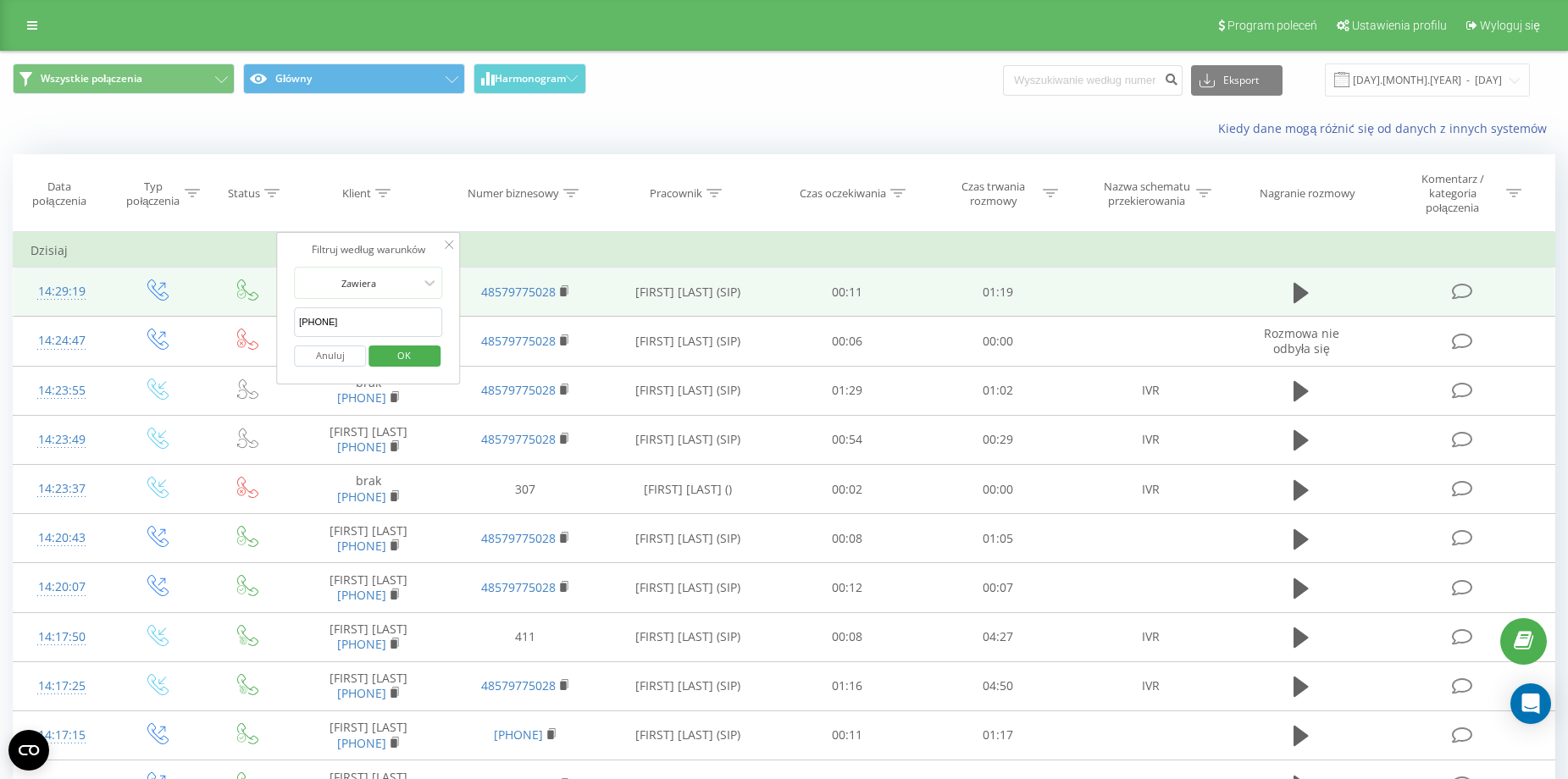 type on "725451551" 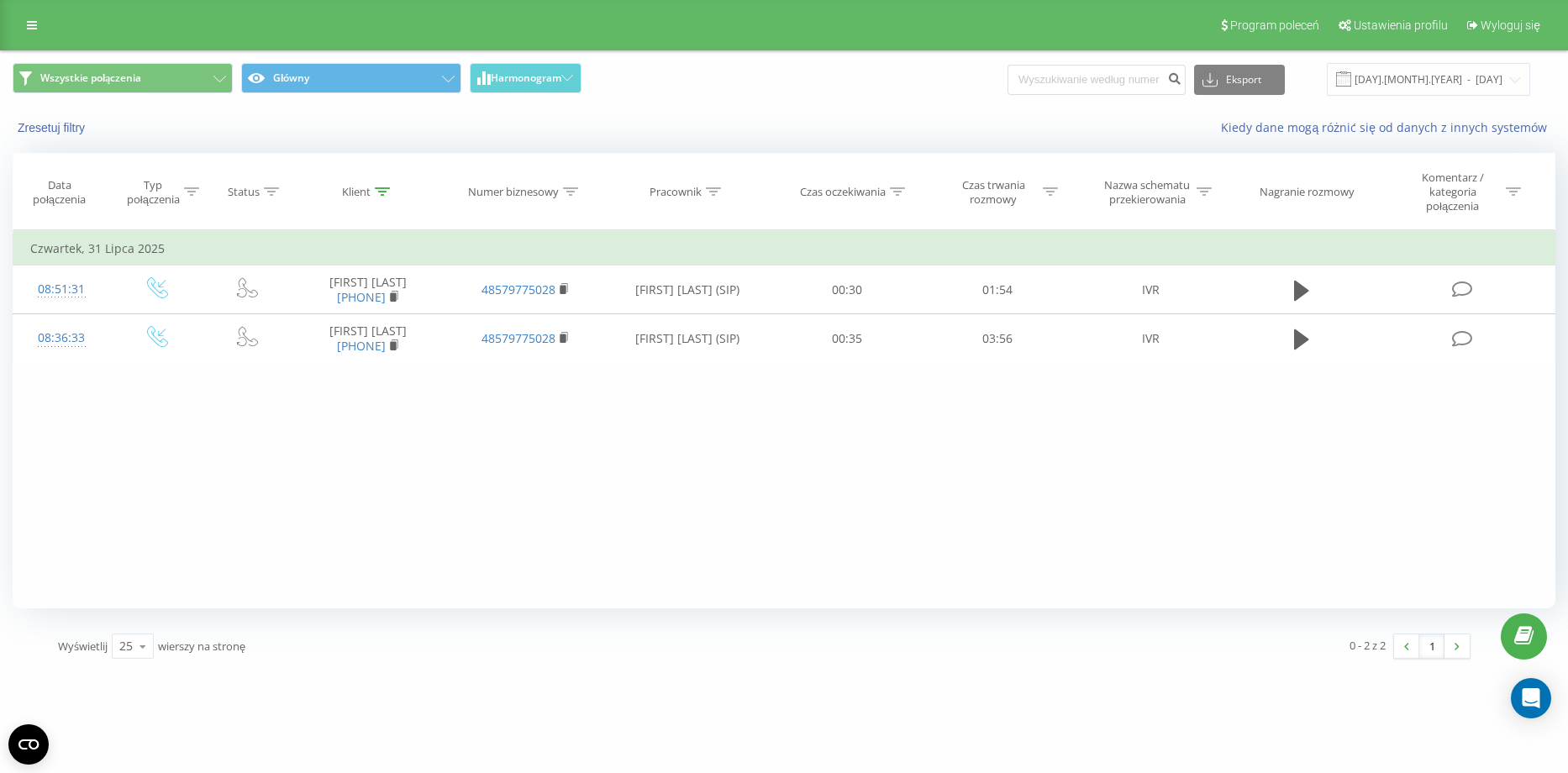 drag, startPoint x: 374, startPoint y: 348, endPoint x: 308, endPoint y: 418, distance: 96.20811 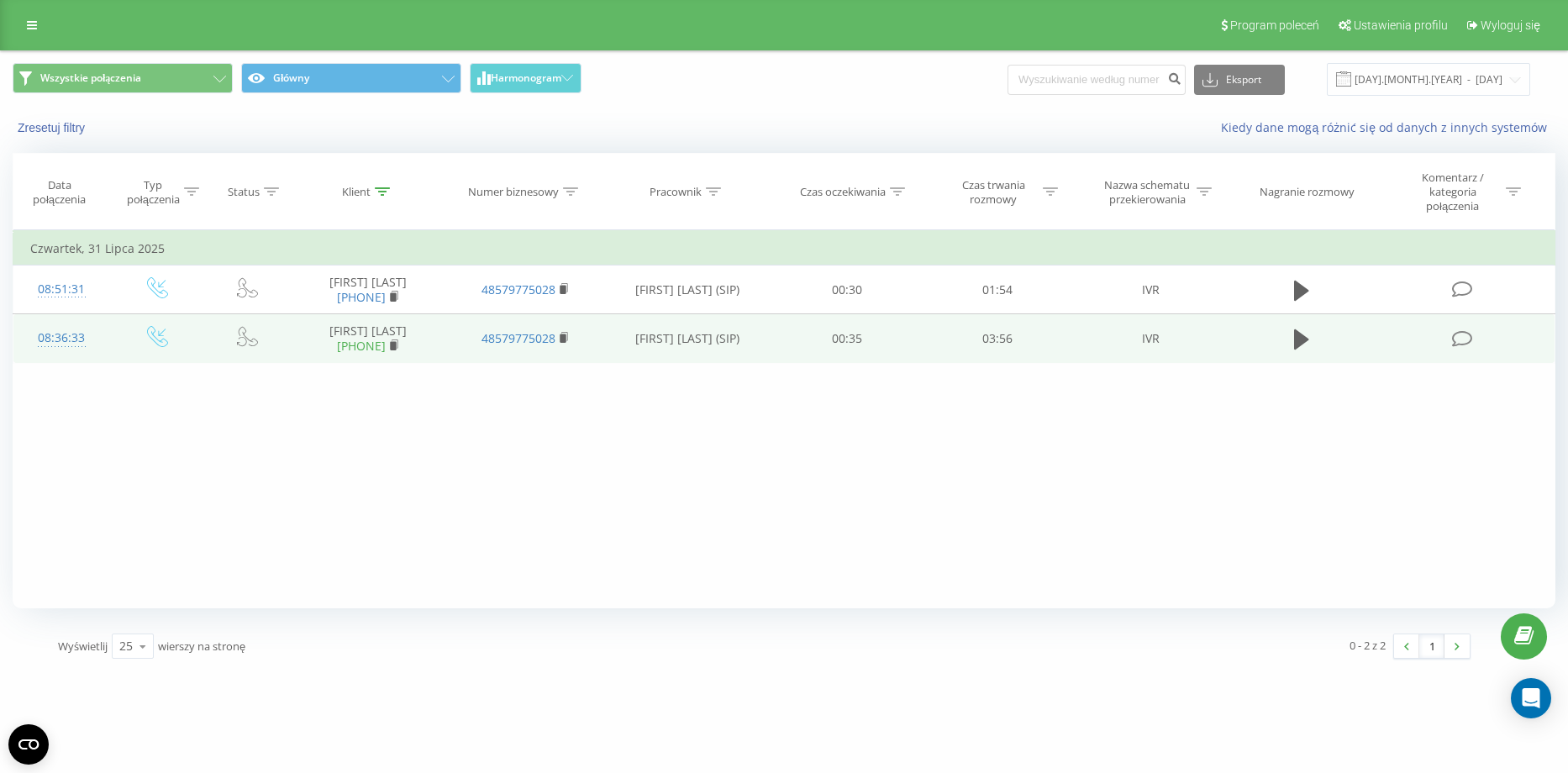 drag, startPoint x: 322, startPoint y: 346, endPoint x: 396, endPoint y: 346, distance: 74 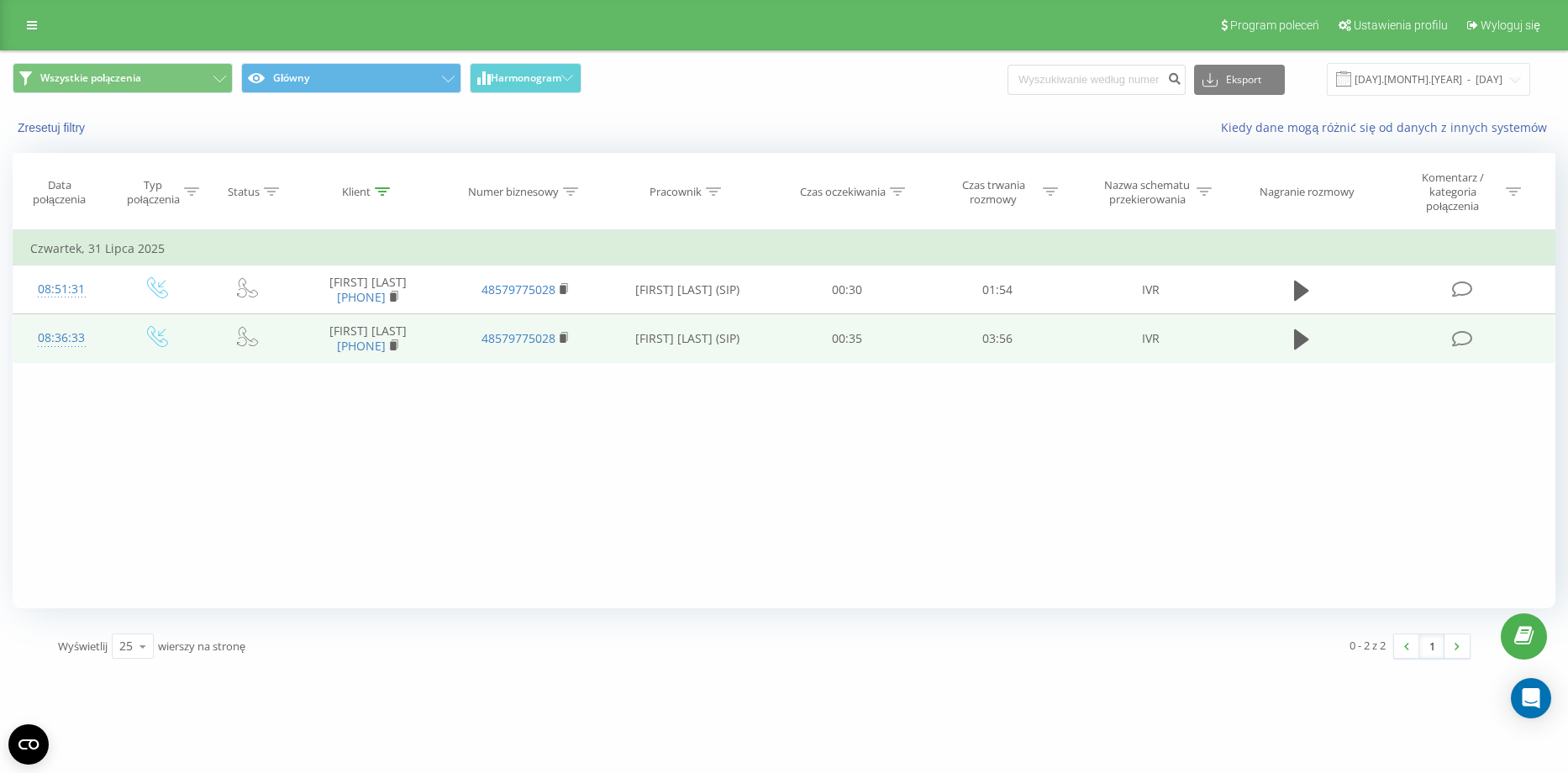copy on "48725451551" 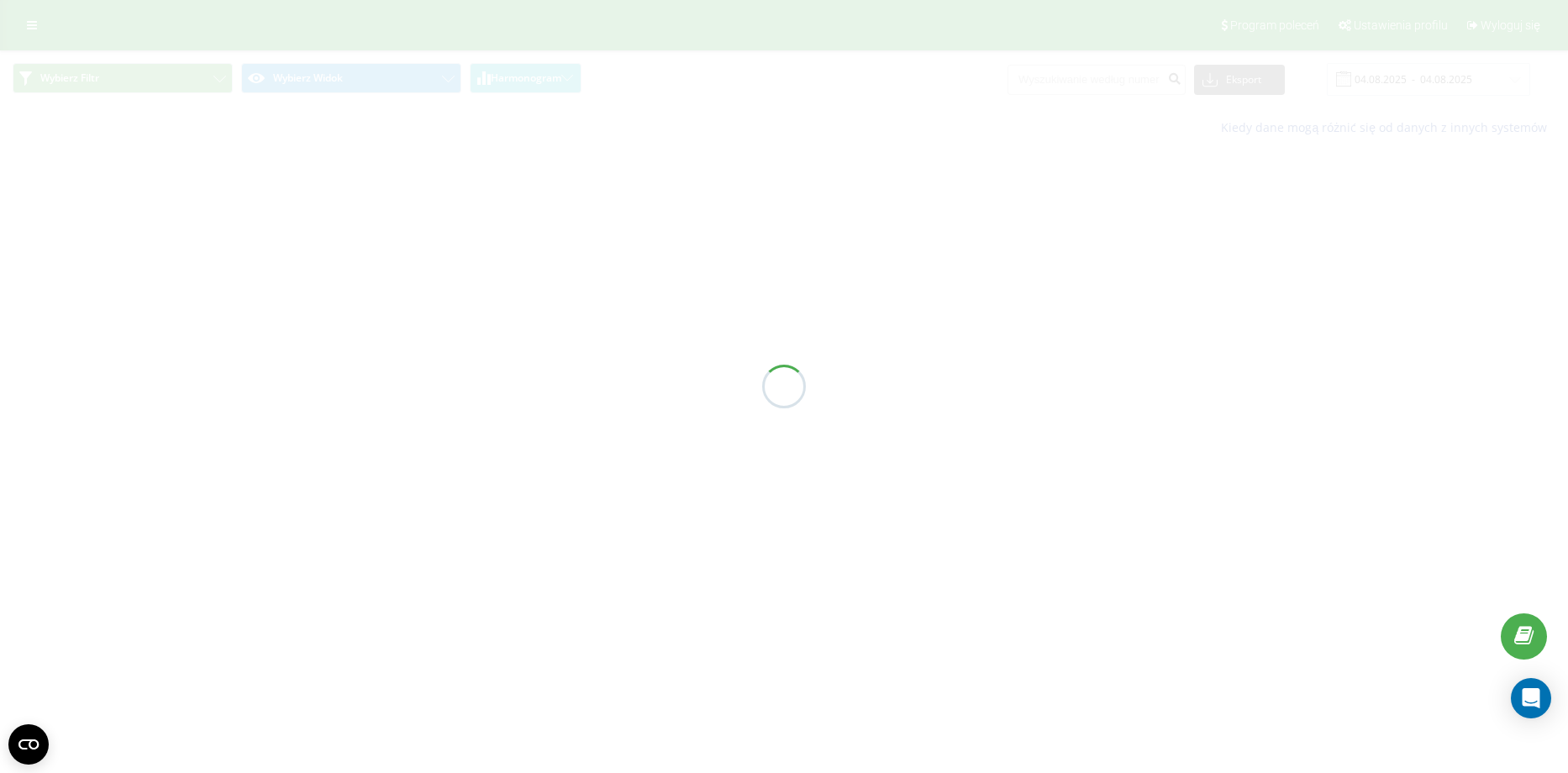 scroll, scrollTop: 0, scrollLeft: 0, axis: both 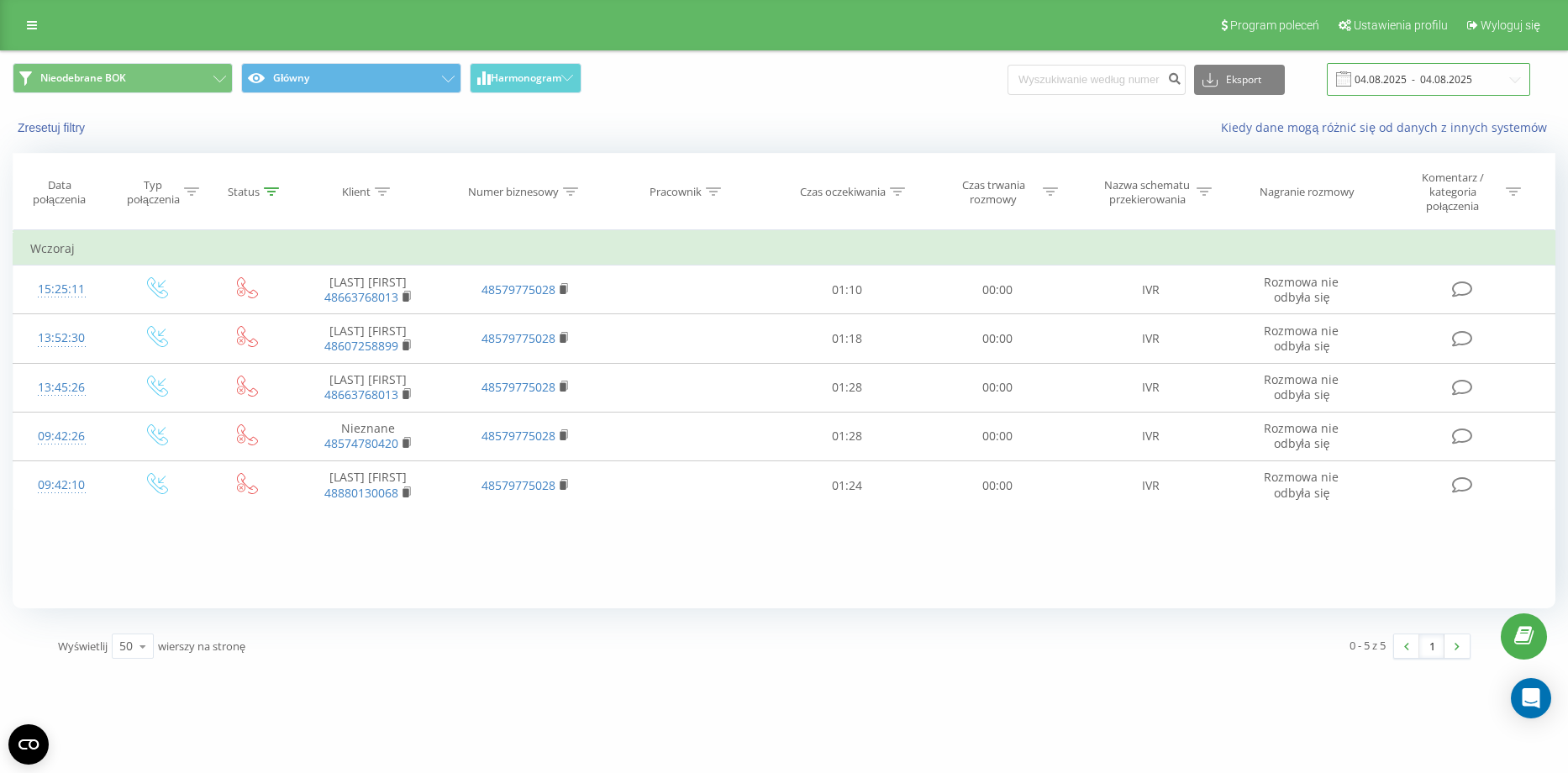 click on "04.08.2025  -  04.08.2025" at bounding box center (1429, 79) 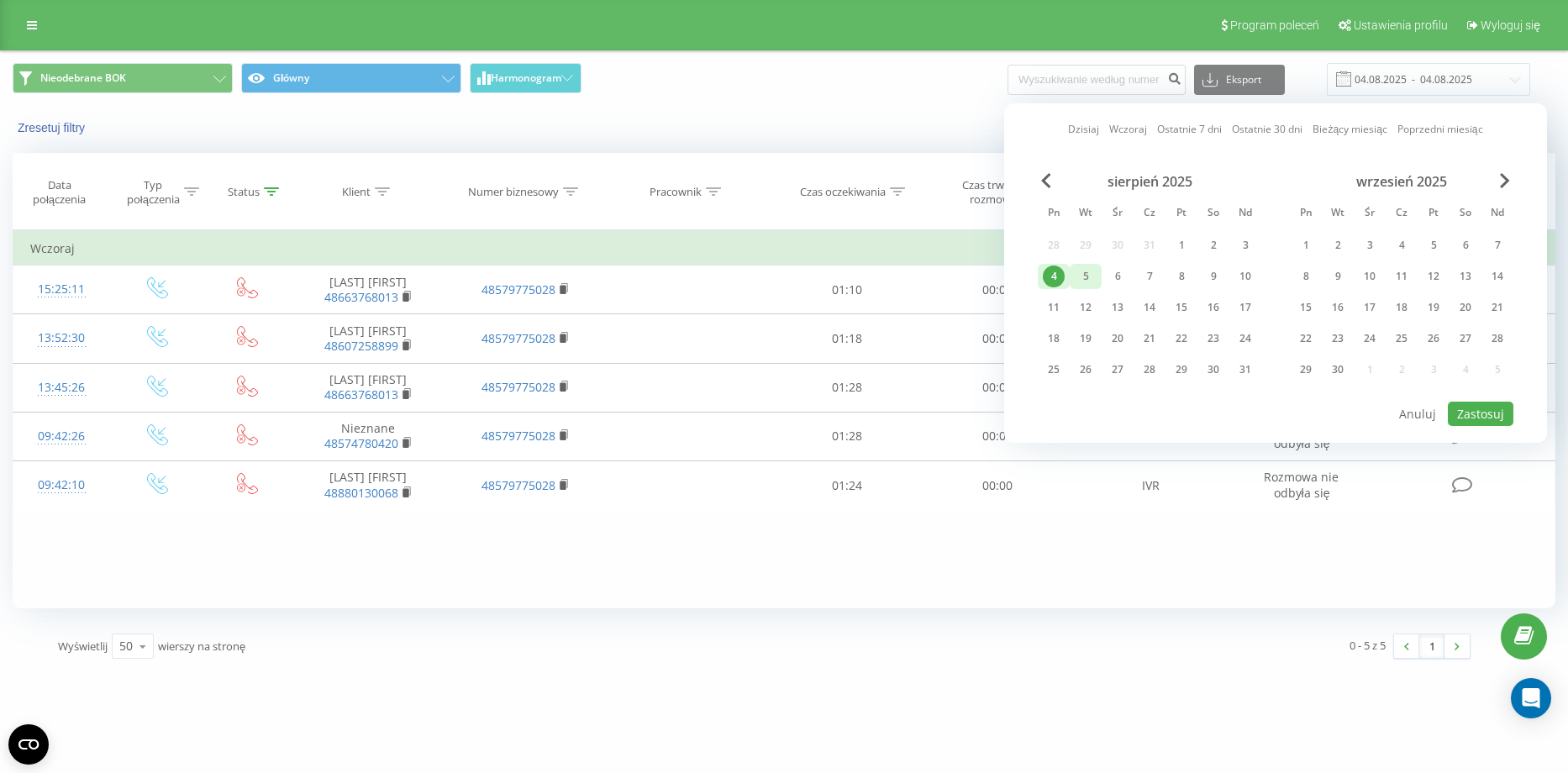 click on "5" at bounding box center [1086, 276] 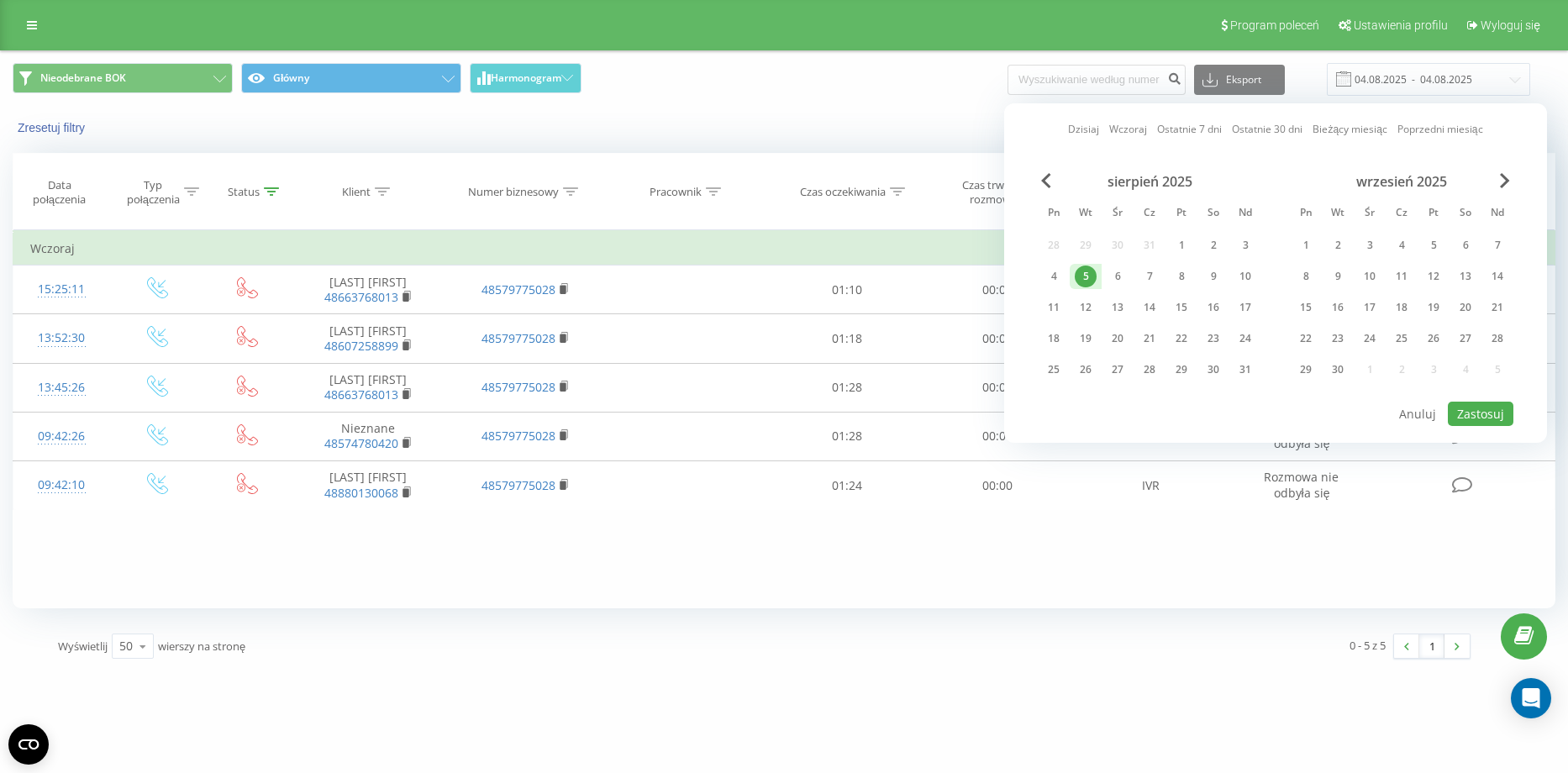 click on "5" at bounding box center (1086, 276) 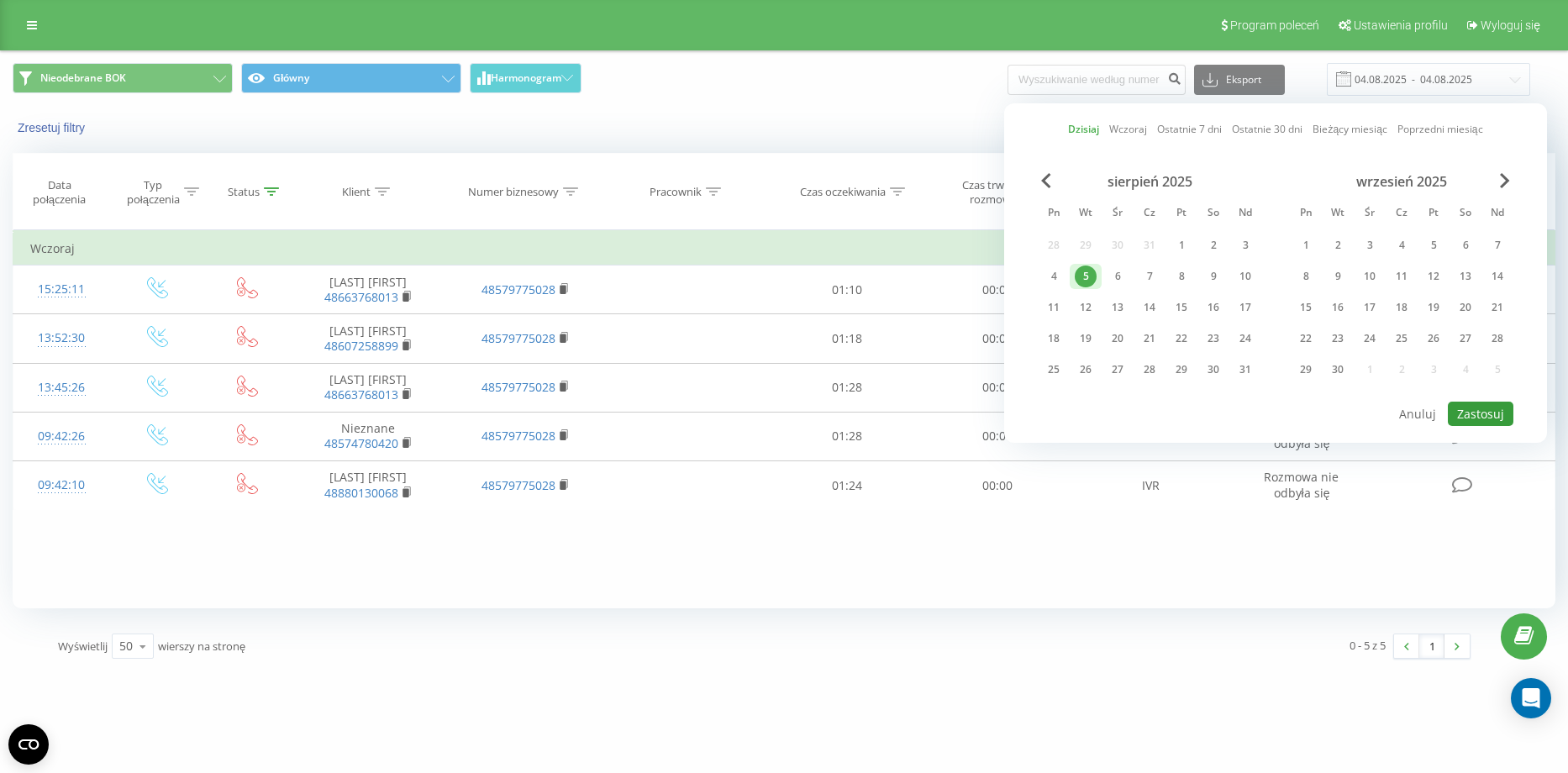 click on "Zastosuj" at bounding box center [1481, 413] 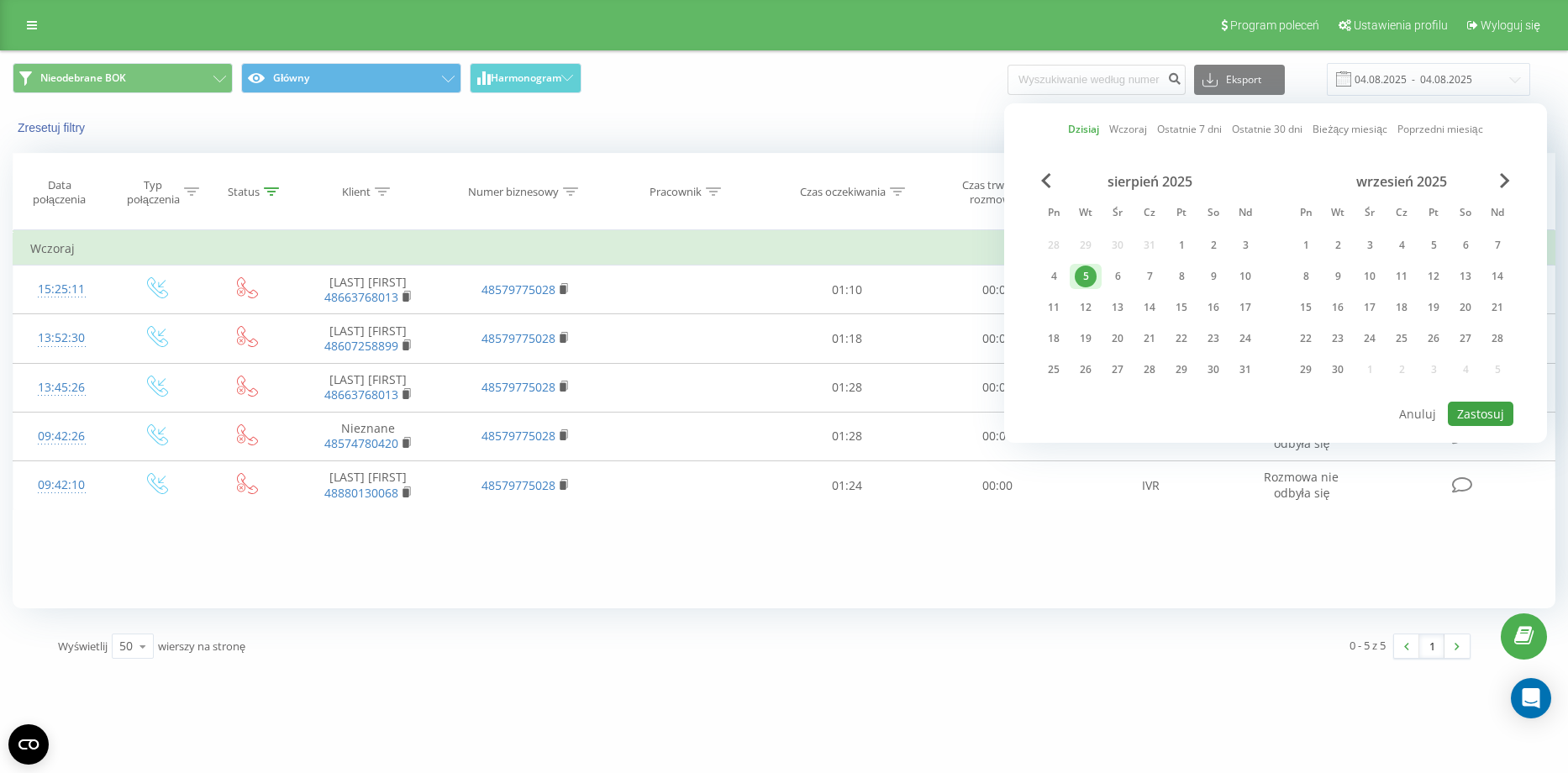 type on "05.08.2025  -  05.08.2025" 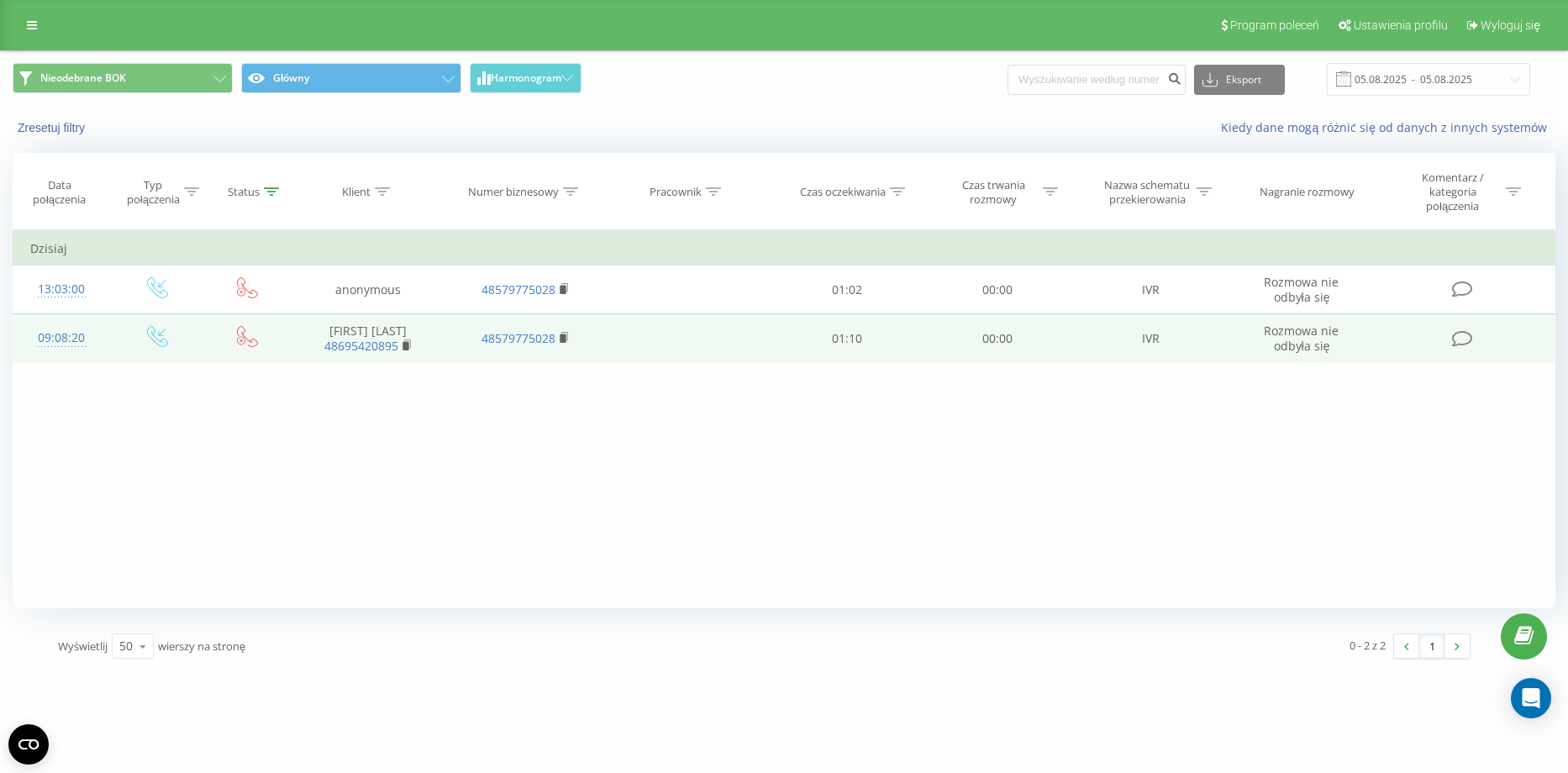 scroll, scrollTop: 0, scrollLeft: 0, axis: both 